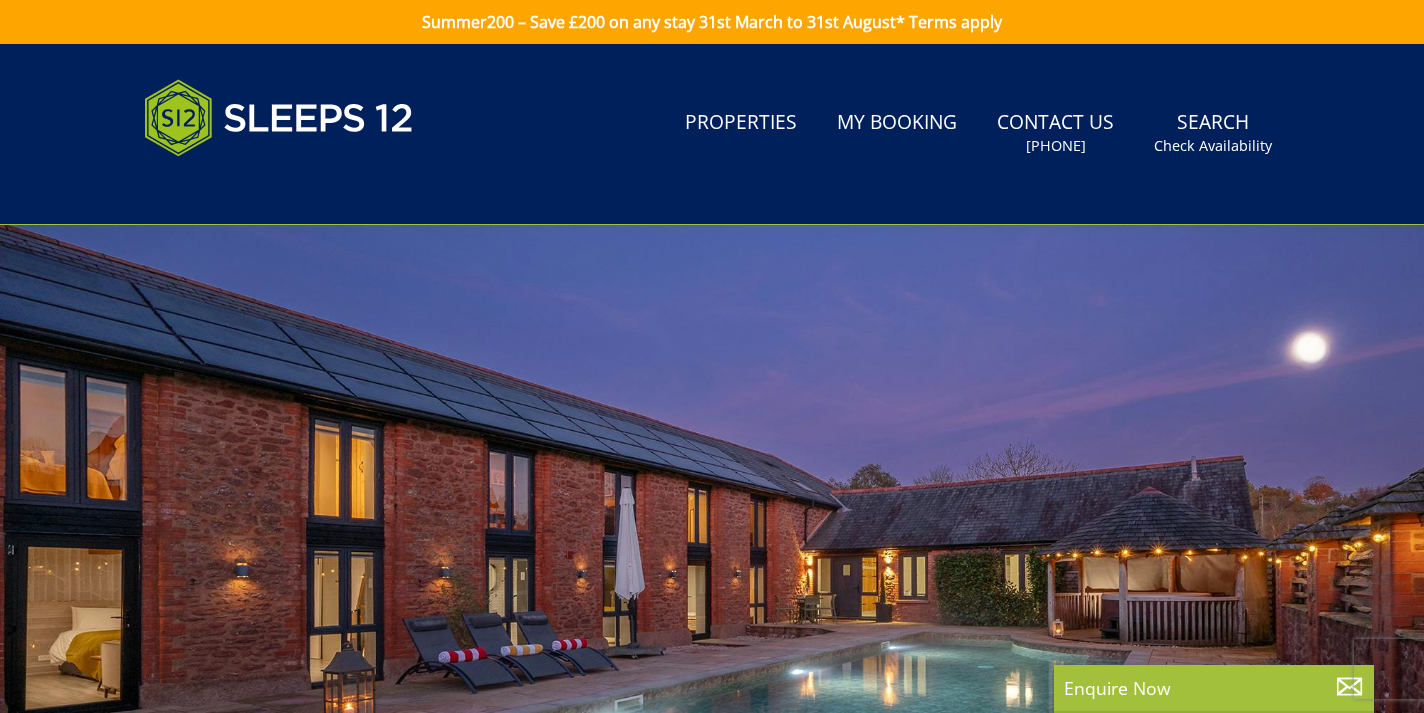 scroll, scrollTop: 0, scrollLeft: 0, axis: both 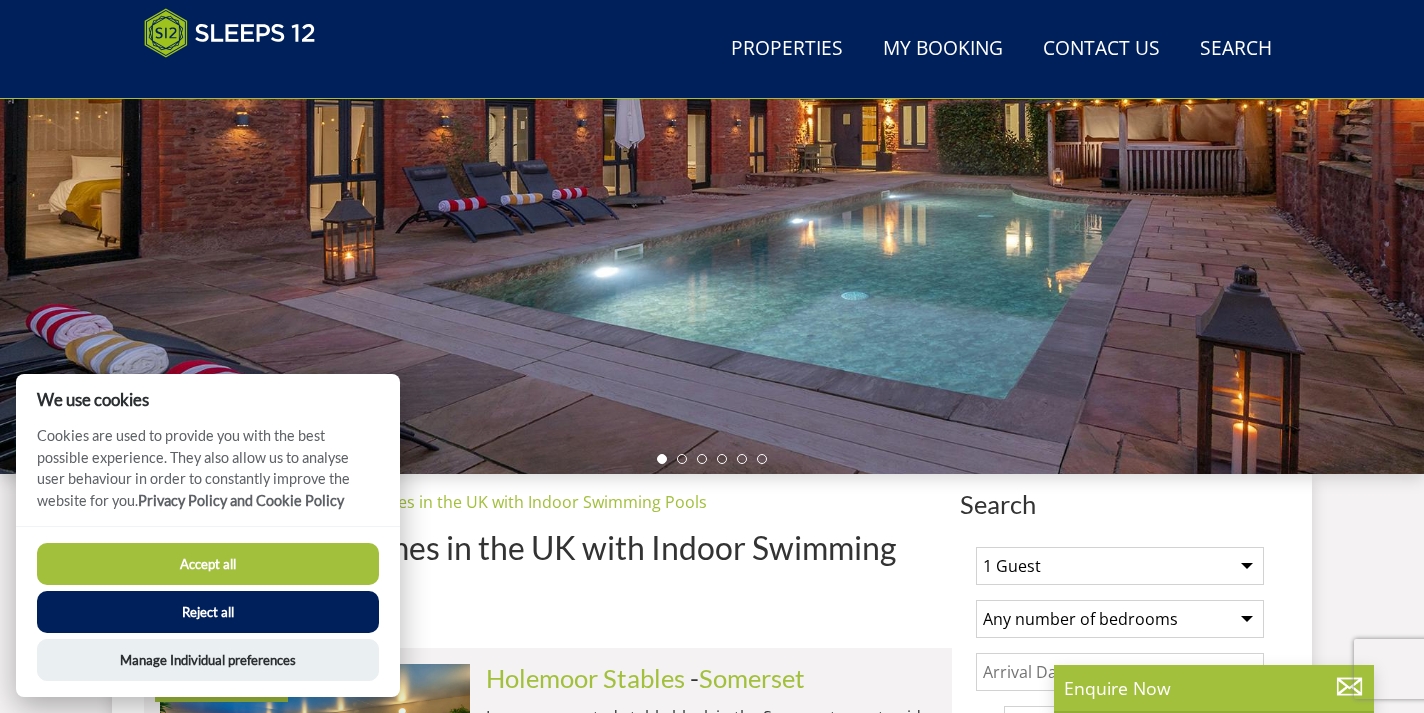 click on "Accept all" at bounding box center (208, 564) 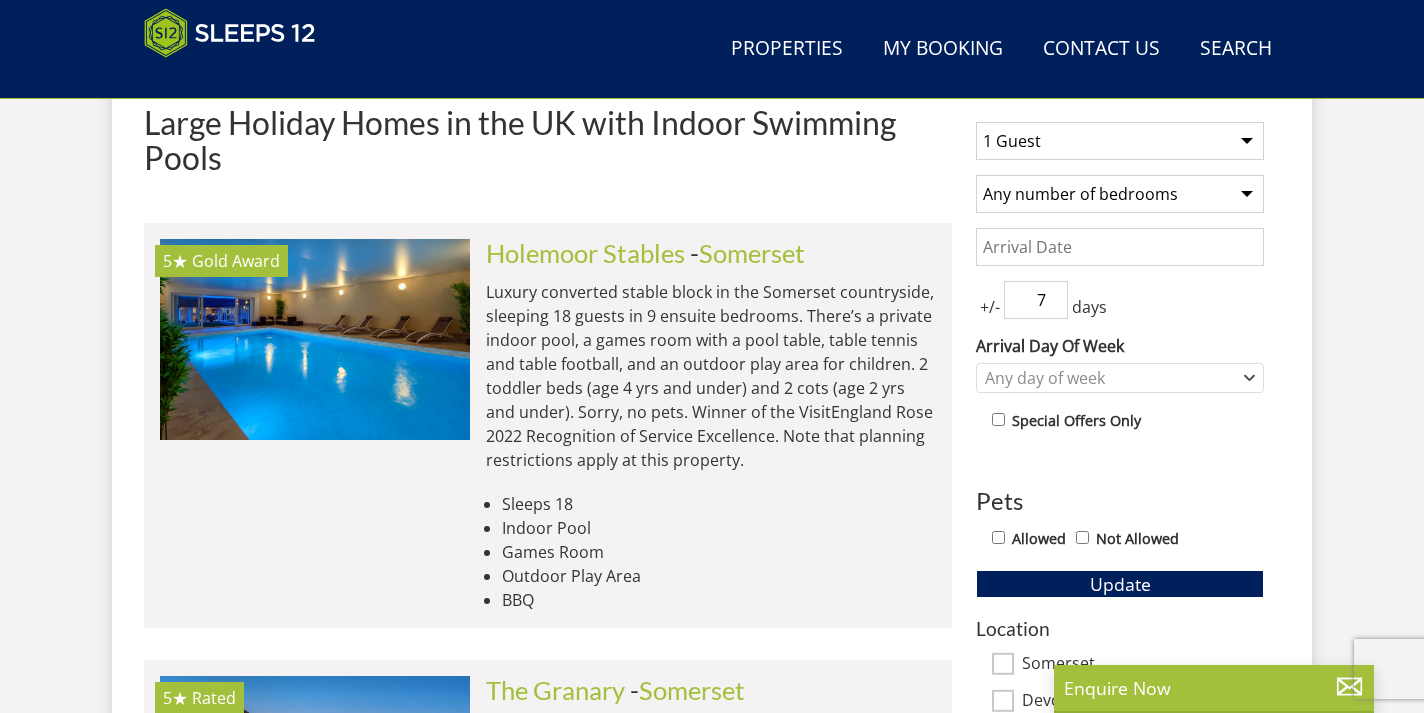 scroll, scrollTop: 801, scrollLeft: 0, axis: vertical 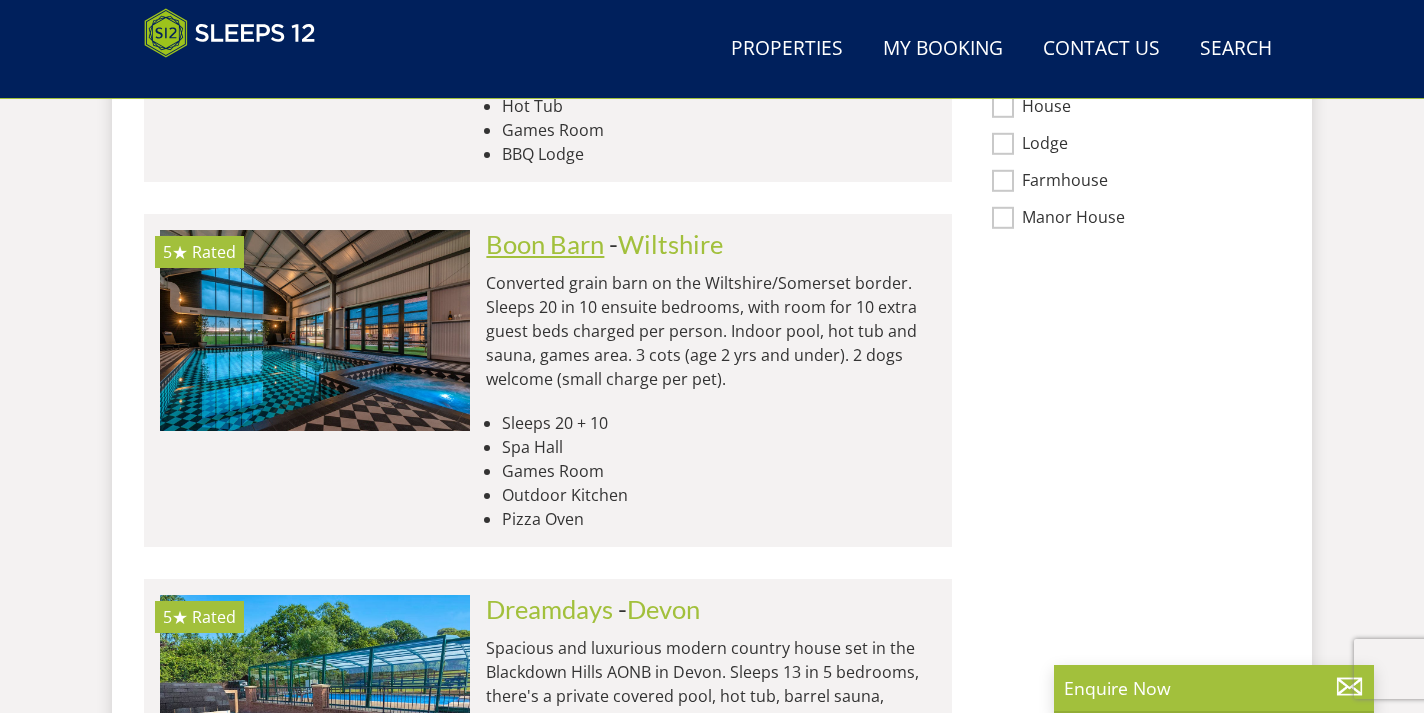 click on "Boon Barn" at bounding box center [545, 244] 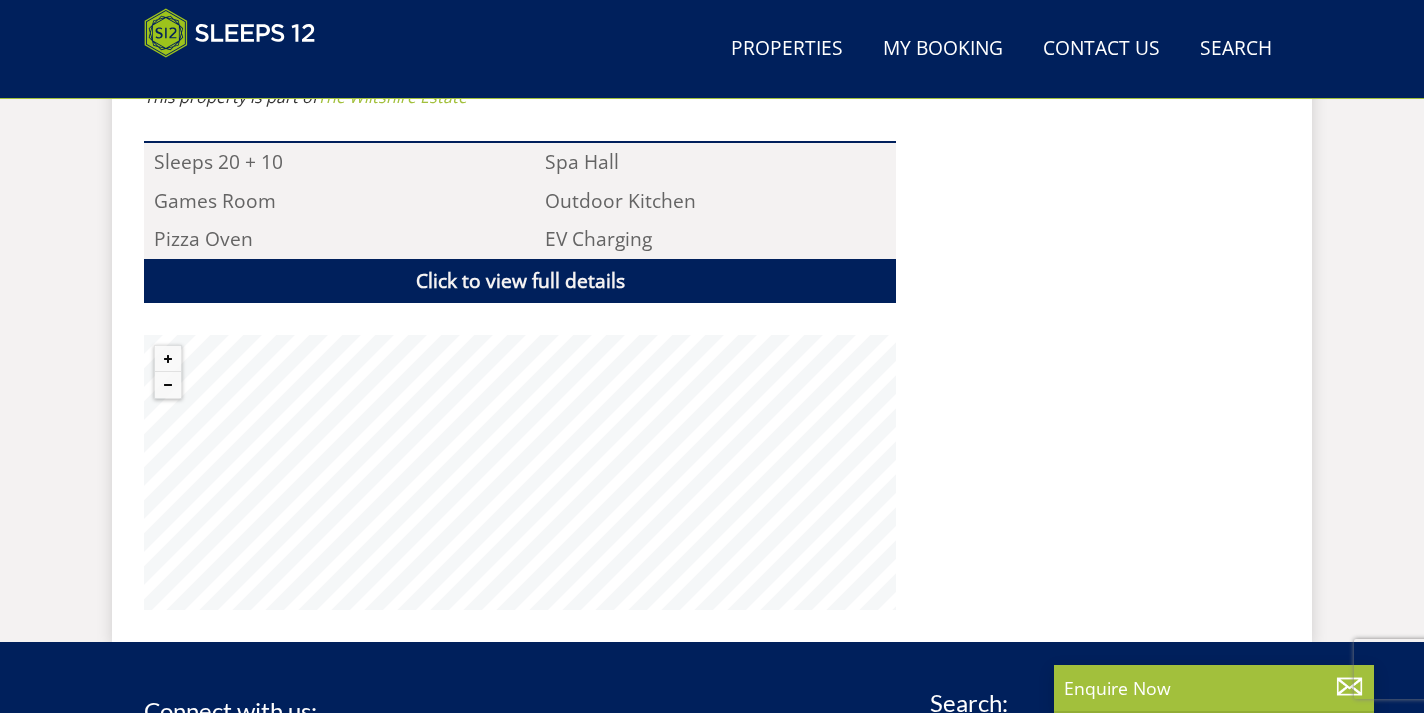 scroll, scrollTop: 1387, scrollLeft: 0, axis: vertical 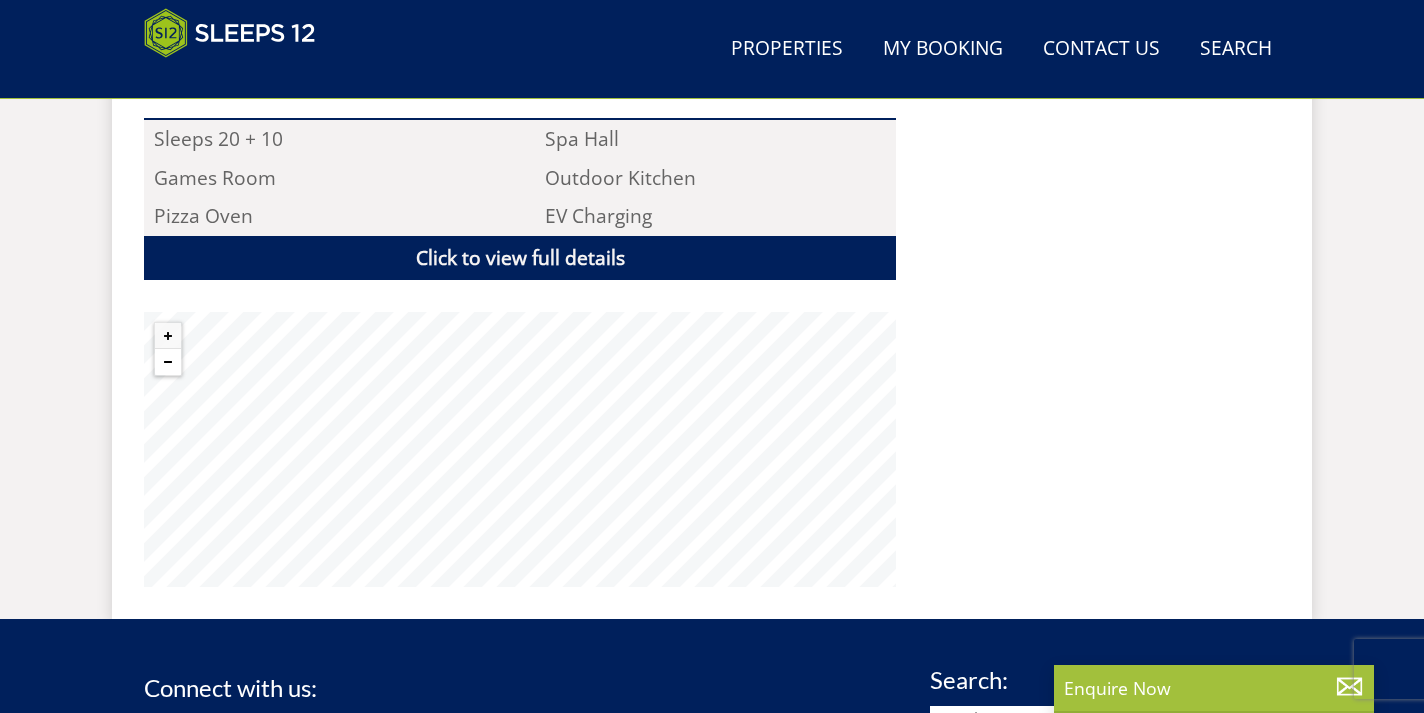 click at bounding box center (168, 362) 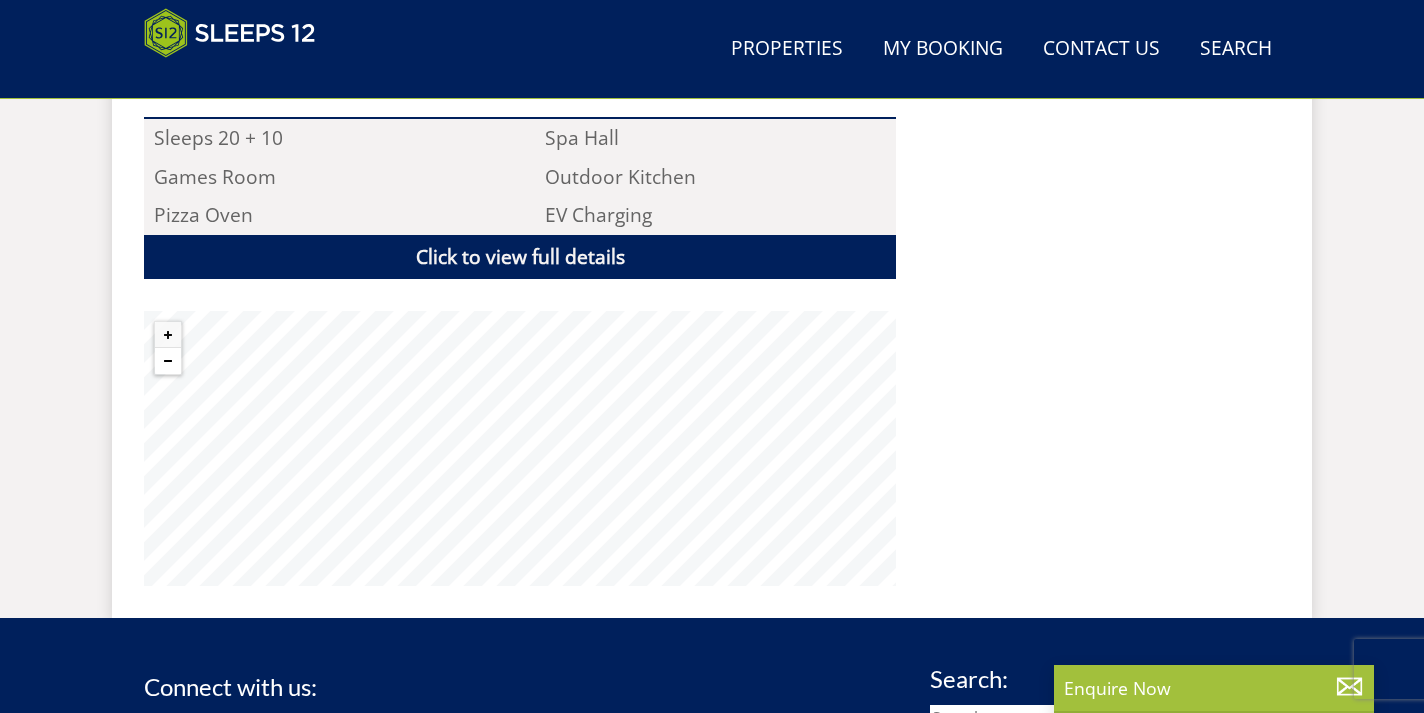 click at bounding box center [168, 361] 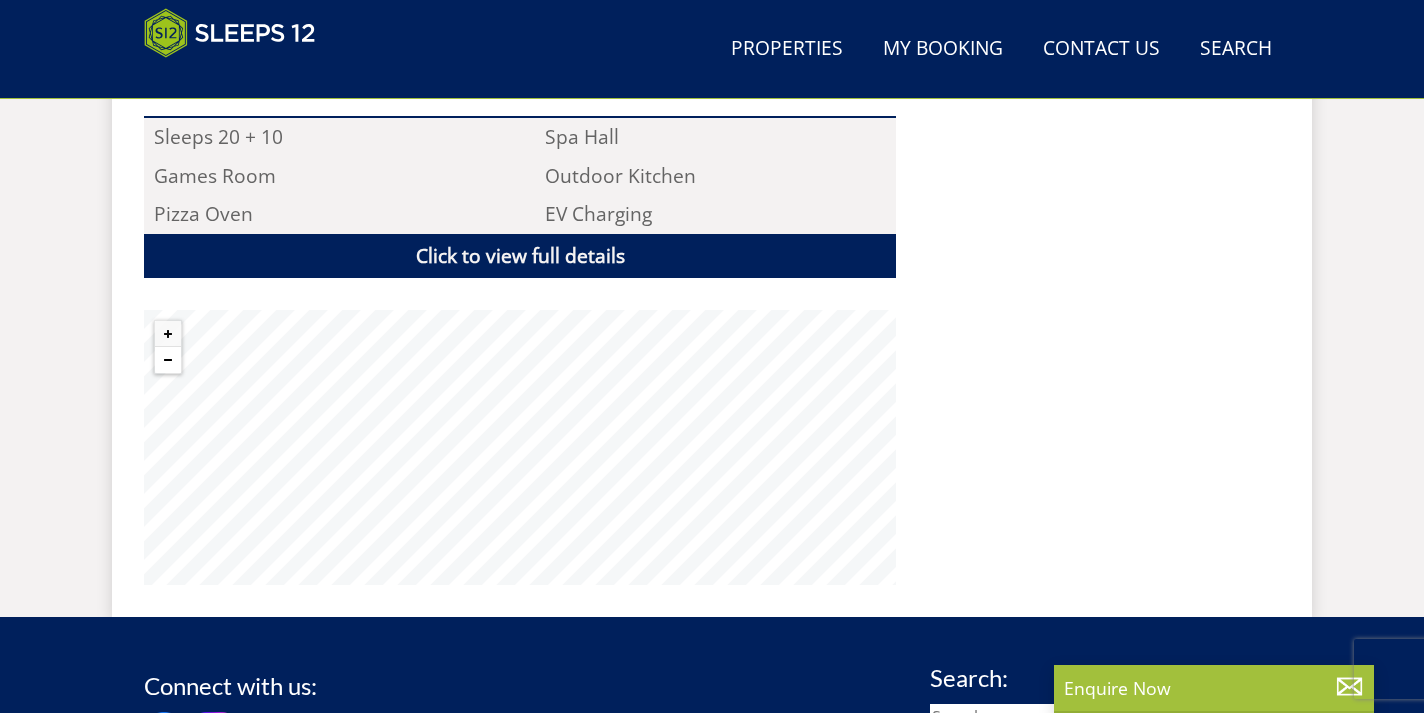 click at bounding box center [168, 360] 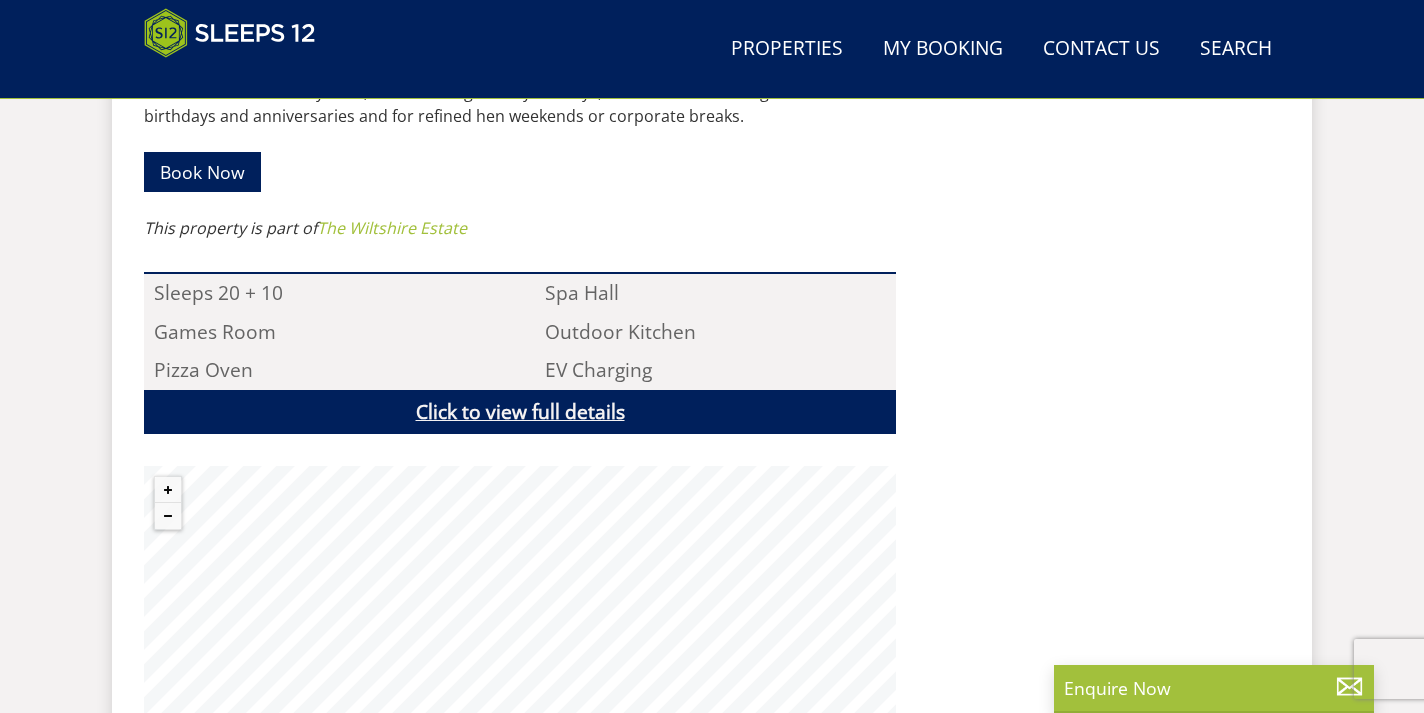 scroll, scrollTop: 1154, scrollLeft: 0, axis: vertical 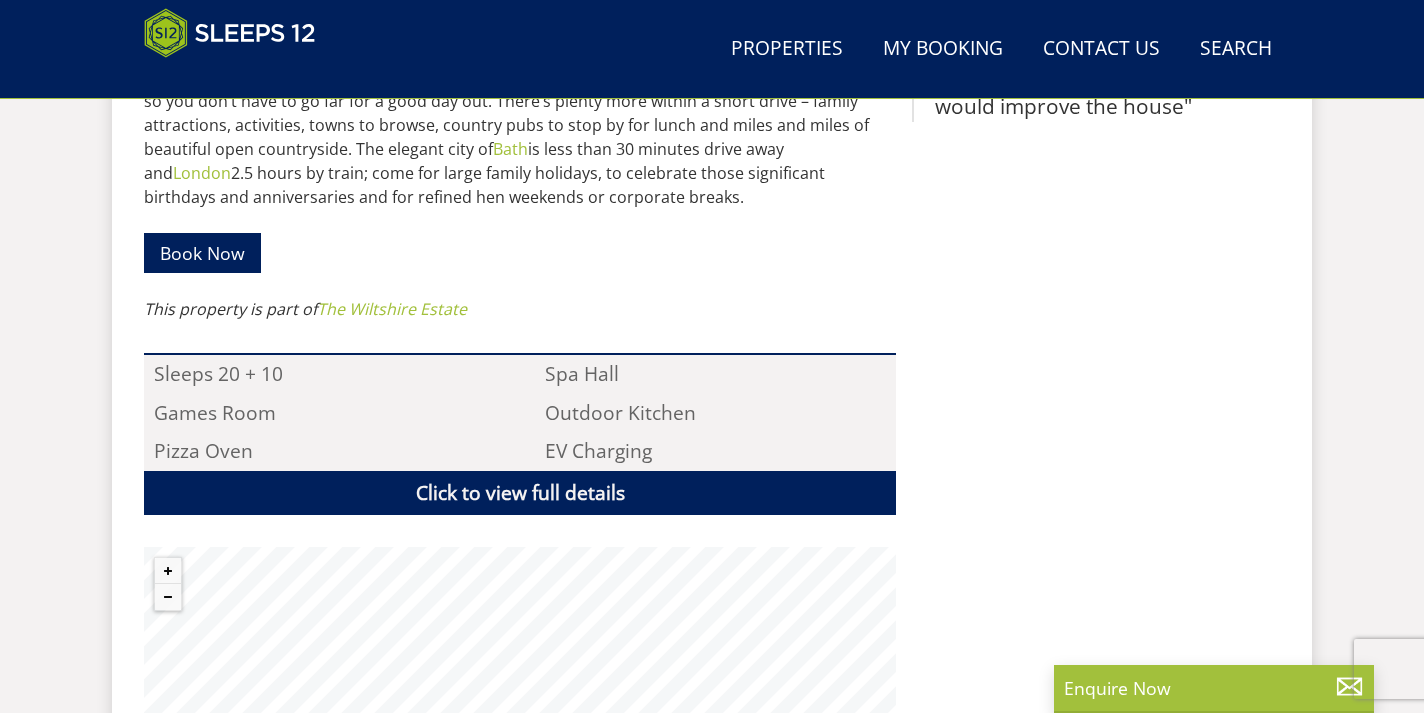 click on "Properties
[PROPERTY_NAME]
-  [COUNTY]
Overview
Gallery
Availability
Special Offers
Facts A-Z
About
Reviews
Floor Plans
Extras
Things To Do
T&Cs
Bring on those great big happy holidays with a stay at [PROPERTY_NAME] on the border of  [COUNTY]  and  [COUNTY]
This lovingly restored grain barn was once part of the  [ESTATE_NAME] estate [CITY]  is less than 30 minutes drive away and  [CITY]
Book Now
This property is part of" at bounding box center [712, 255] 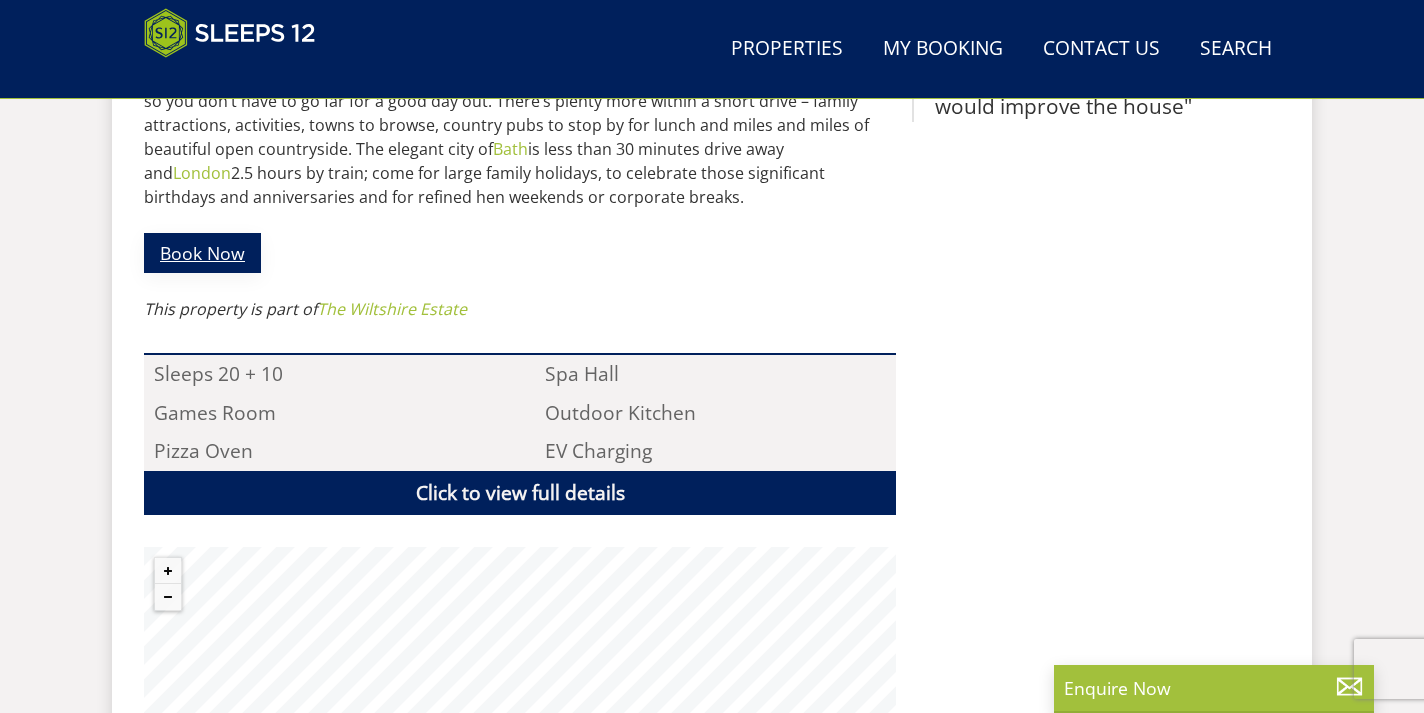 click on "Book Now" at bounding box center (202, 252) 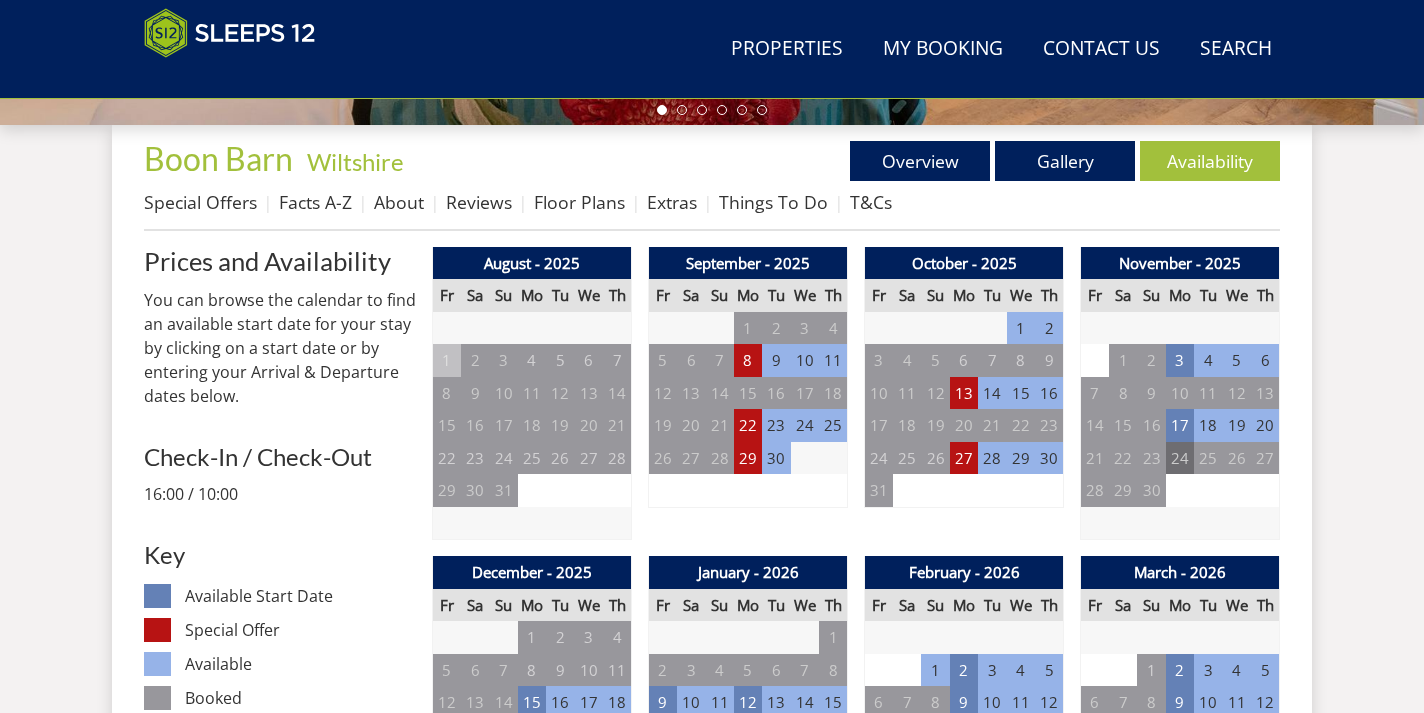 scroll, scrollTop: 716, scrollLeft: 0, axis: vertical 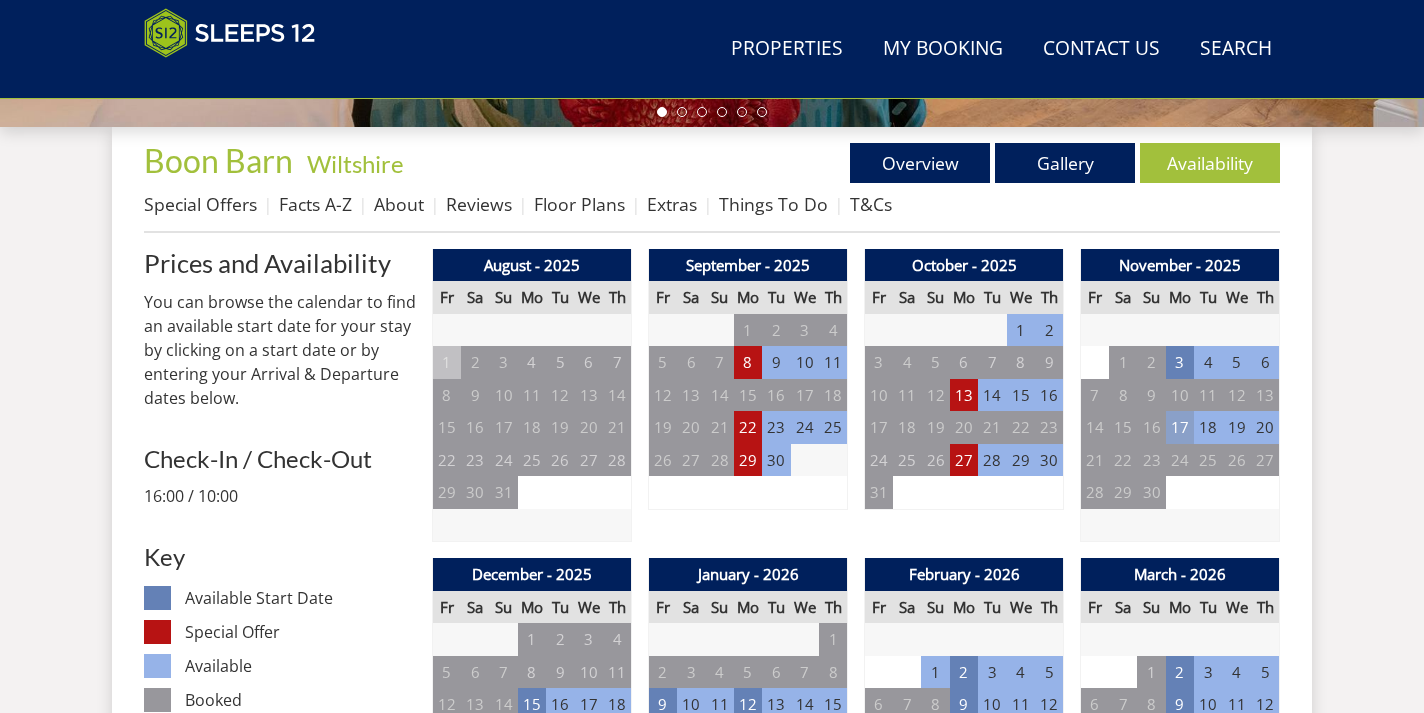 click on "17" at bounding box center [1180, 427] 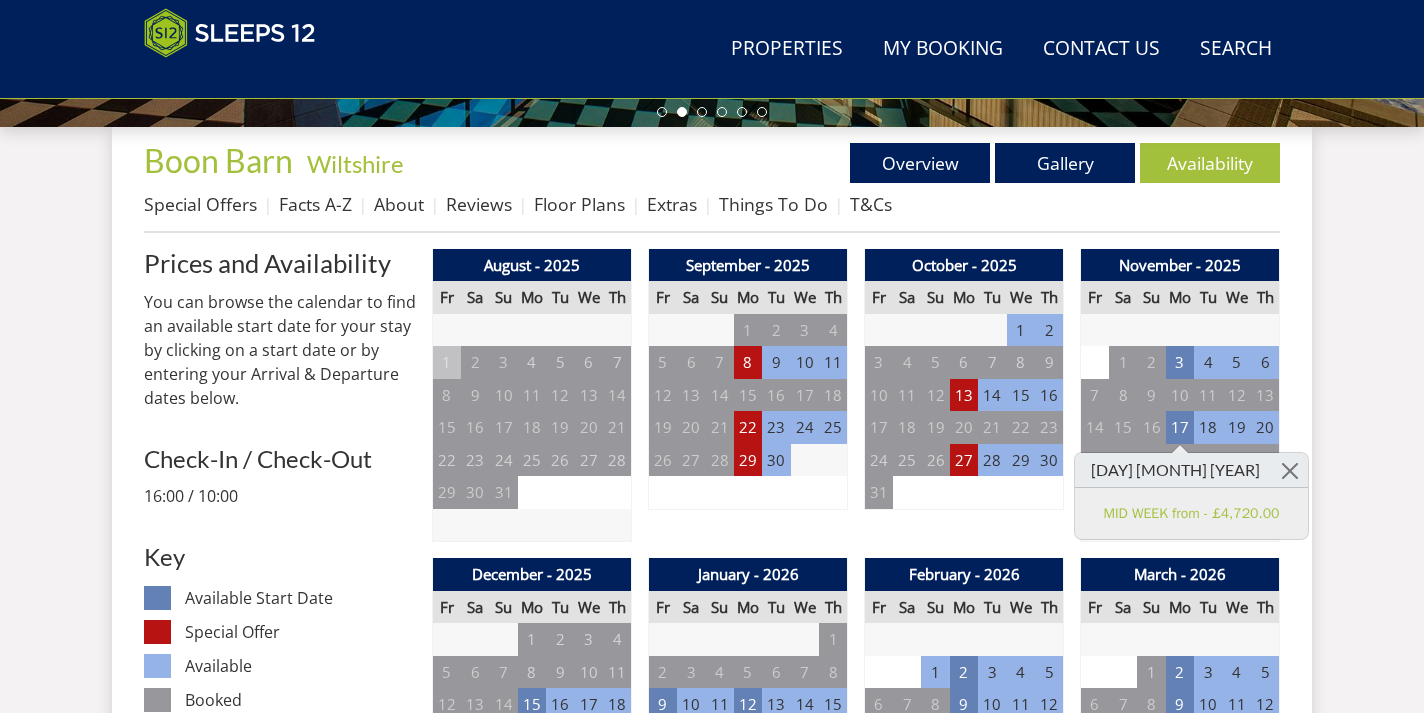 scroll, scrollTop: 1154, scrollLeft: 0, axis: vertical 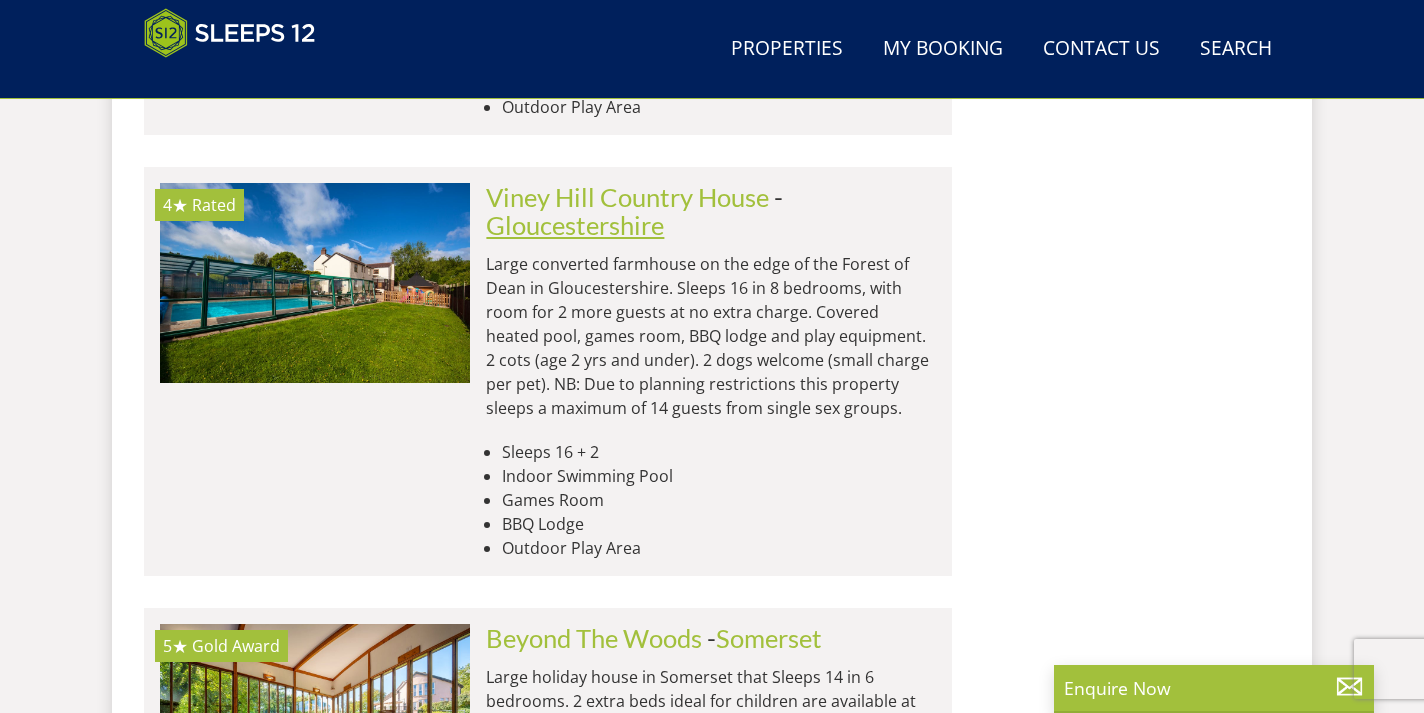 click on "Gloucestershire" at bounding box center [575, 225] 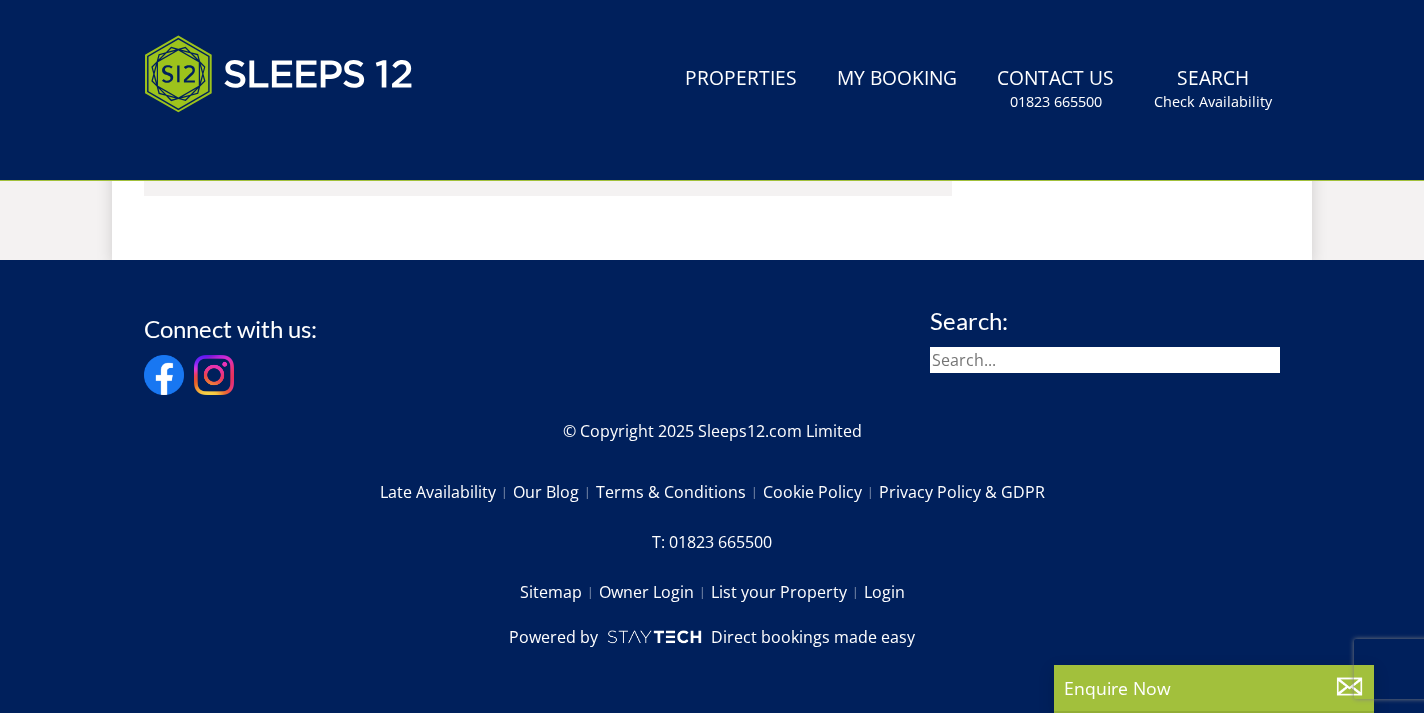scroll, scrollTop: 0, scrollLeft: 0, axis: both 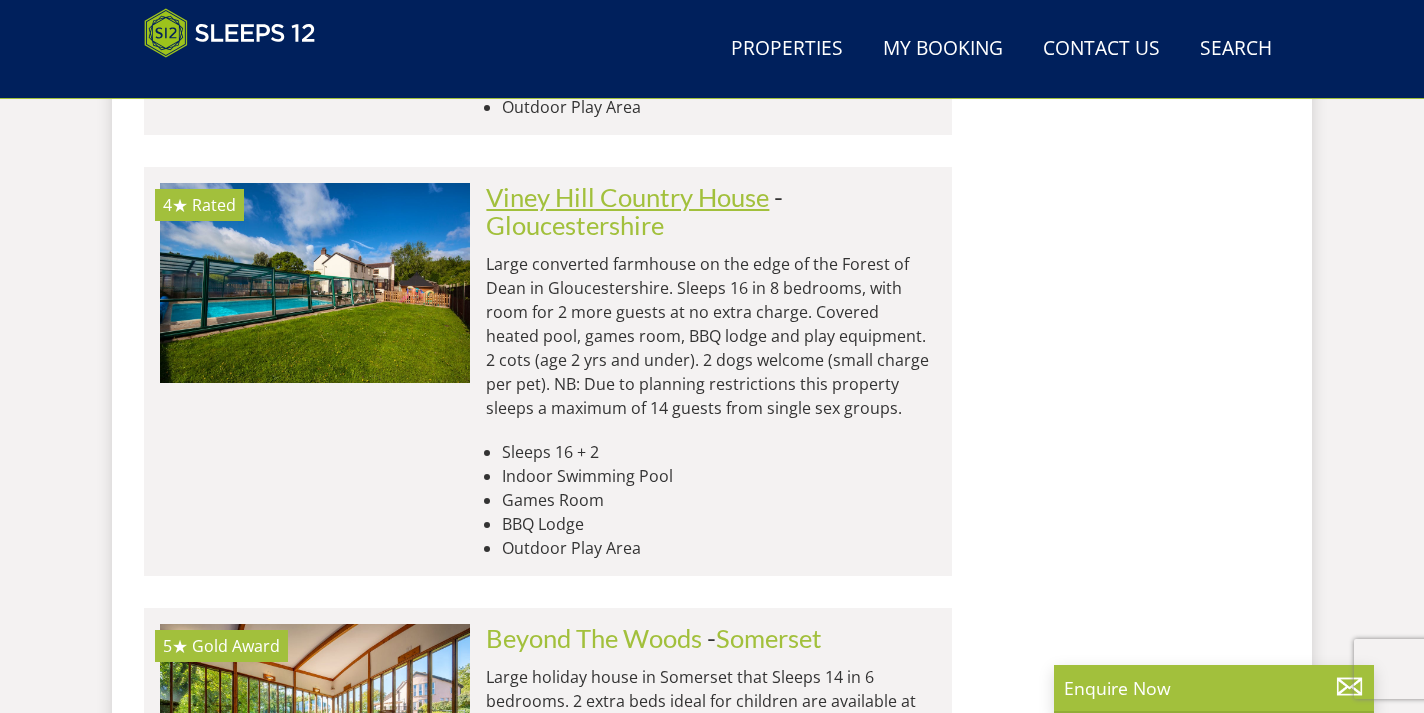 click on "Viney Hill Country House" at bounding box center [627, 197] 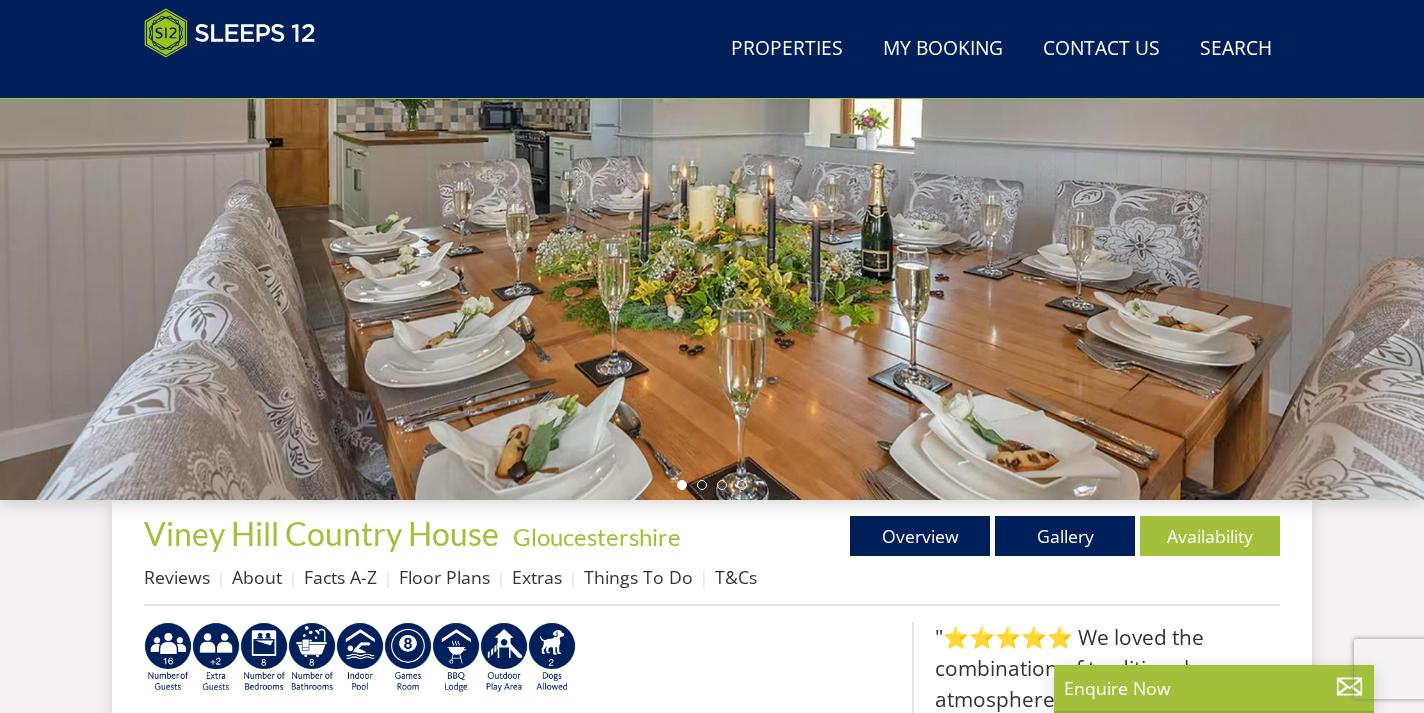 scroll, scrollTop: 473, scrollLeft: 0, axis: vertical 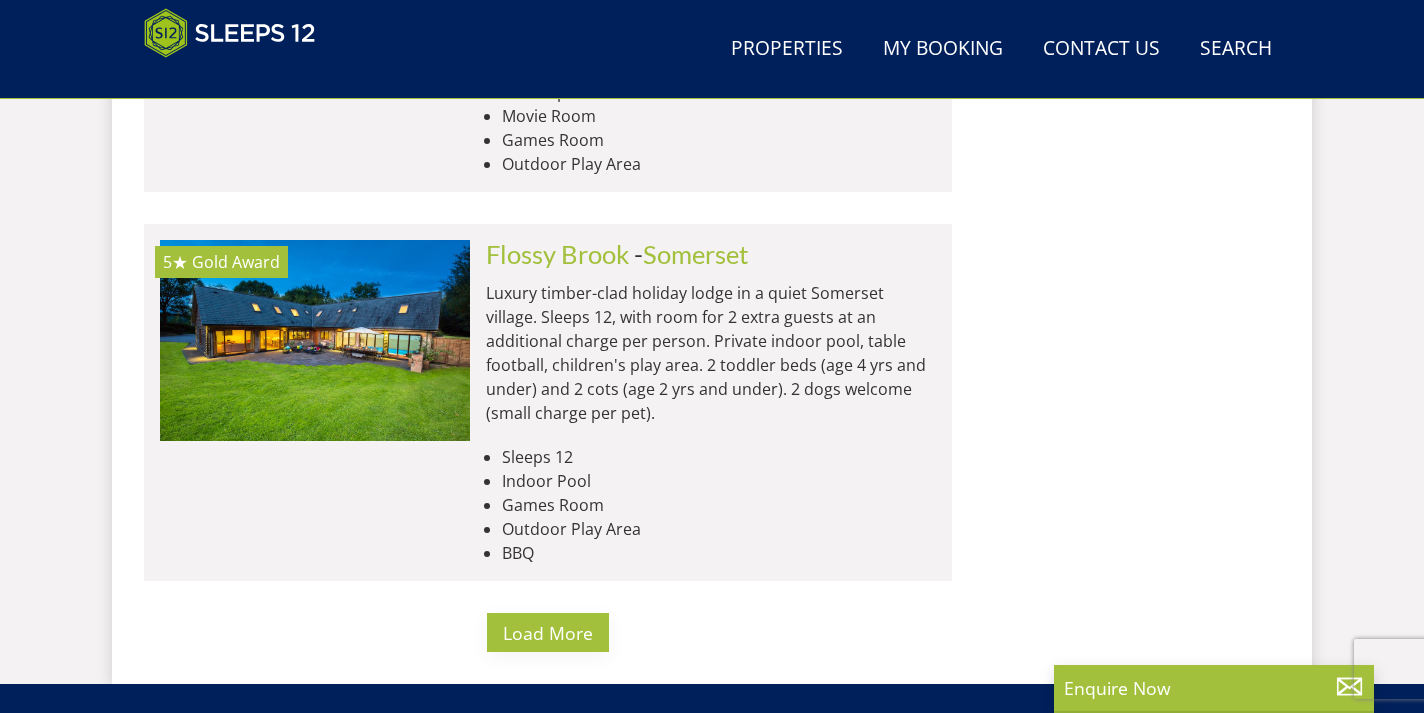 click on "Load More" at bounding box center [548, 633] 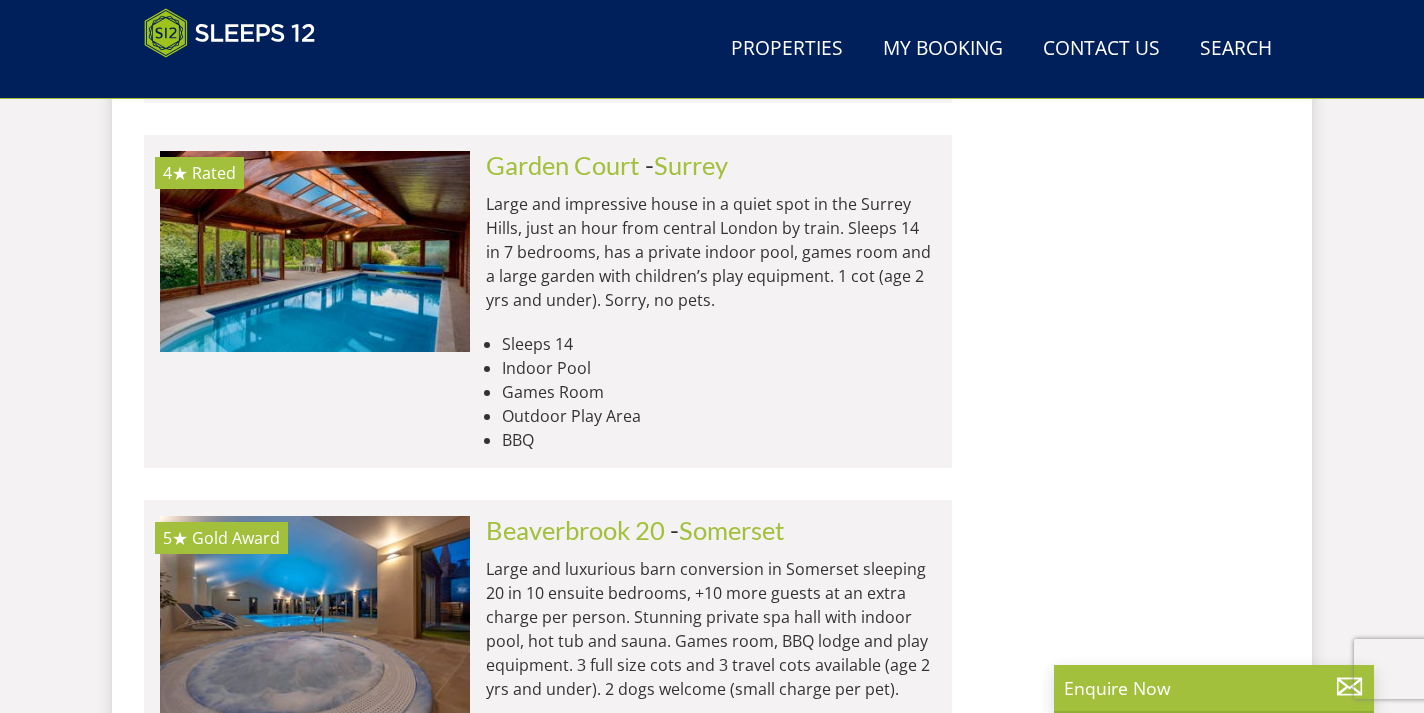 scroll, scrollTop: 10214, scrollLeft: 0, axis: vertical 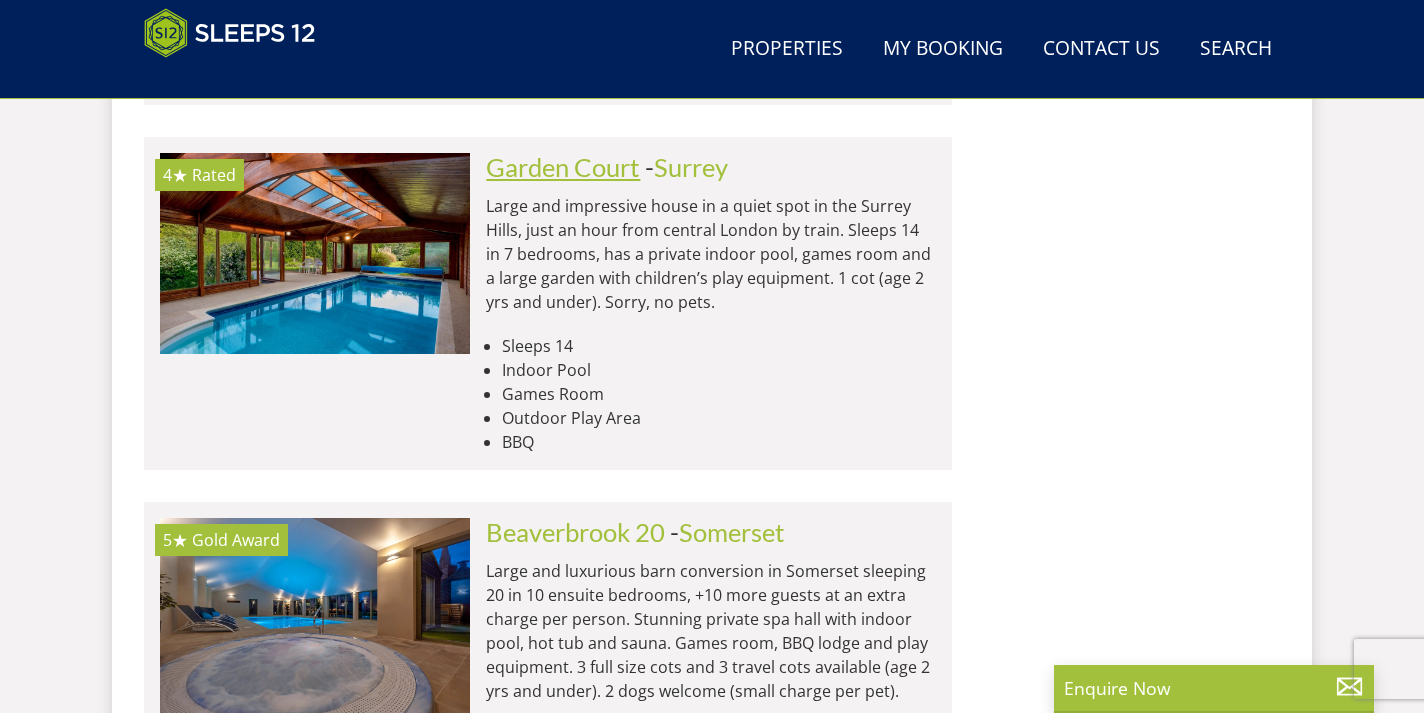 click on "Garden Court" at bounding box center (563, 167) 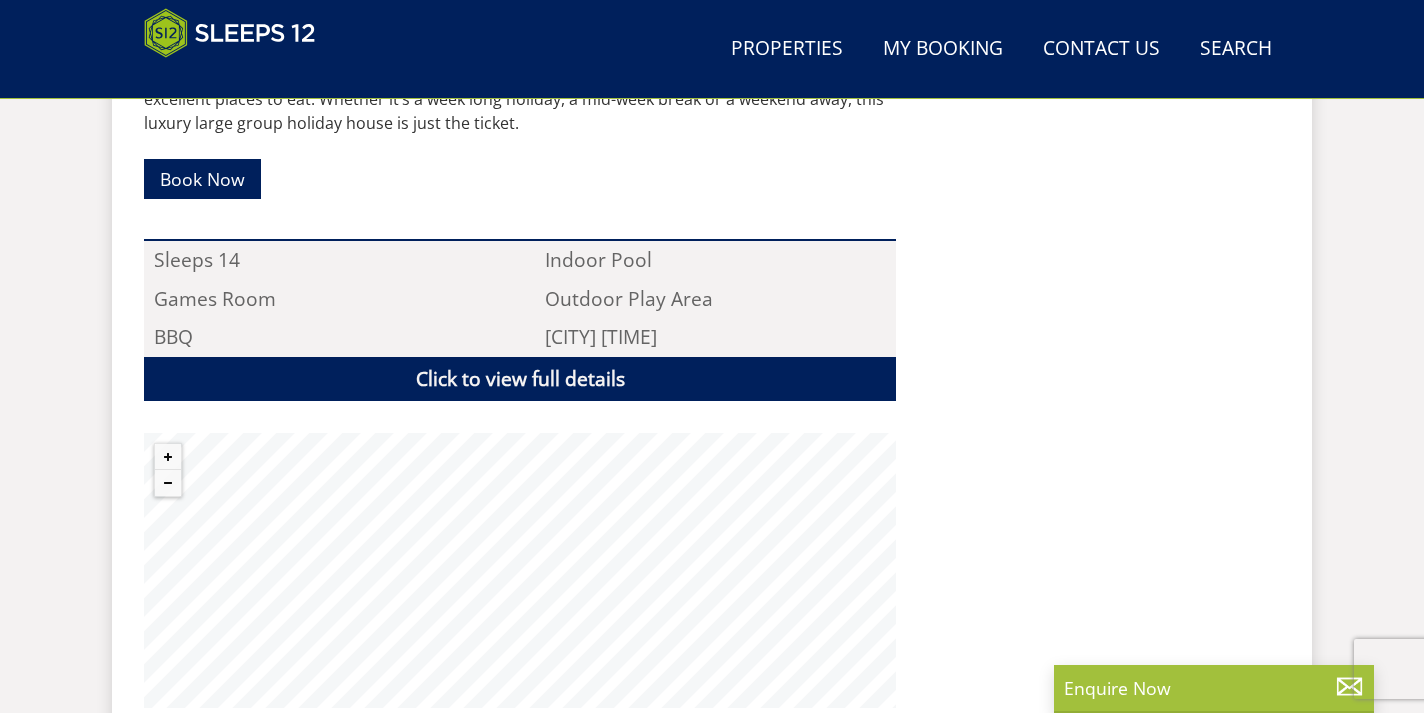 scroll, scrollTop: 1222, scrollLeft: 0, axis: vertical 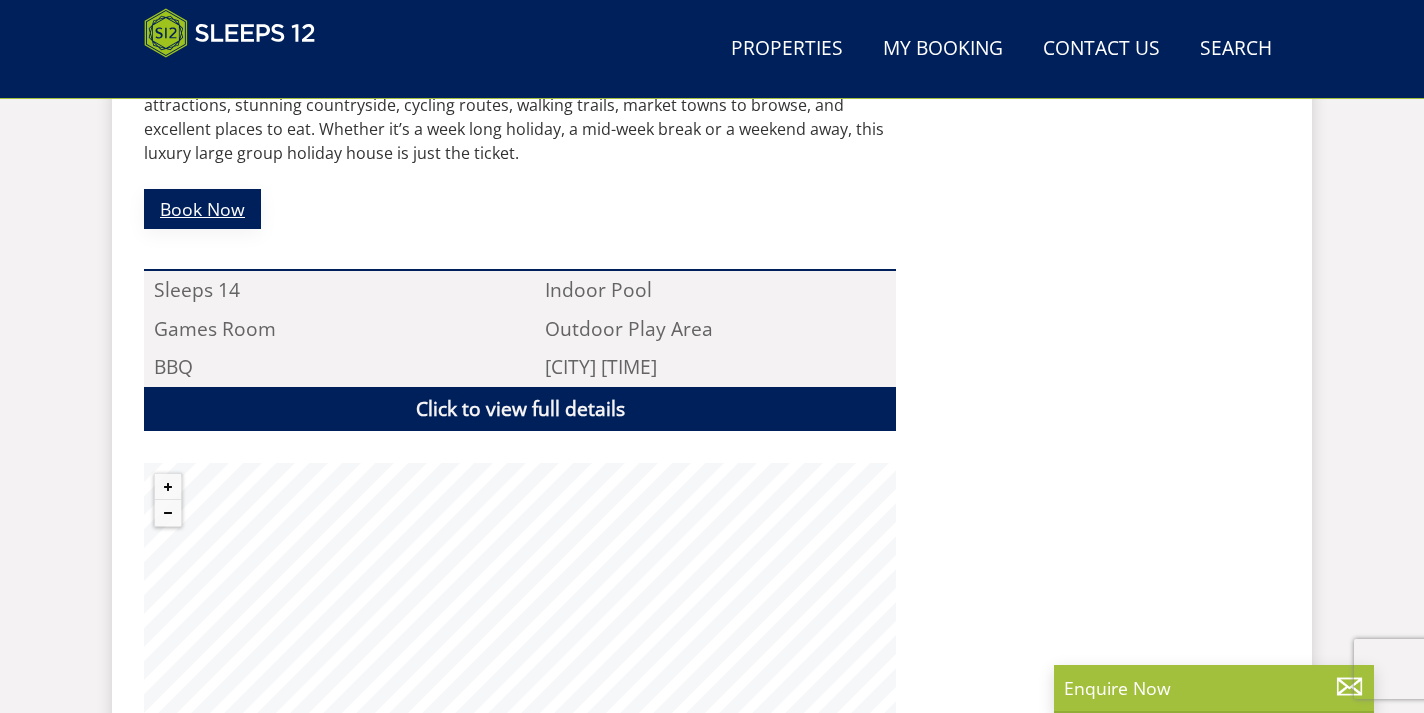 click on "Book Now" at bounding box center [202, 208] 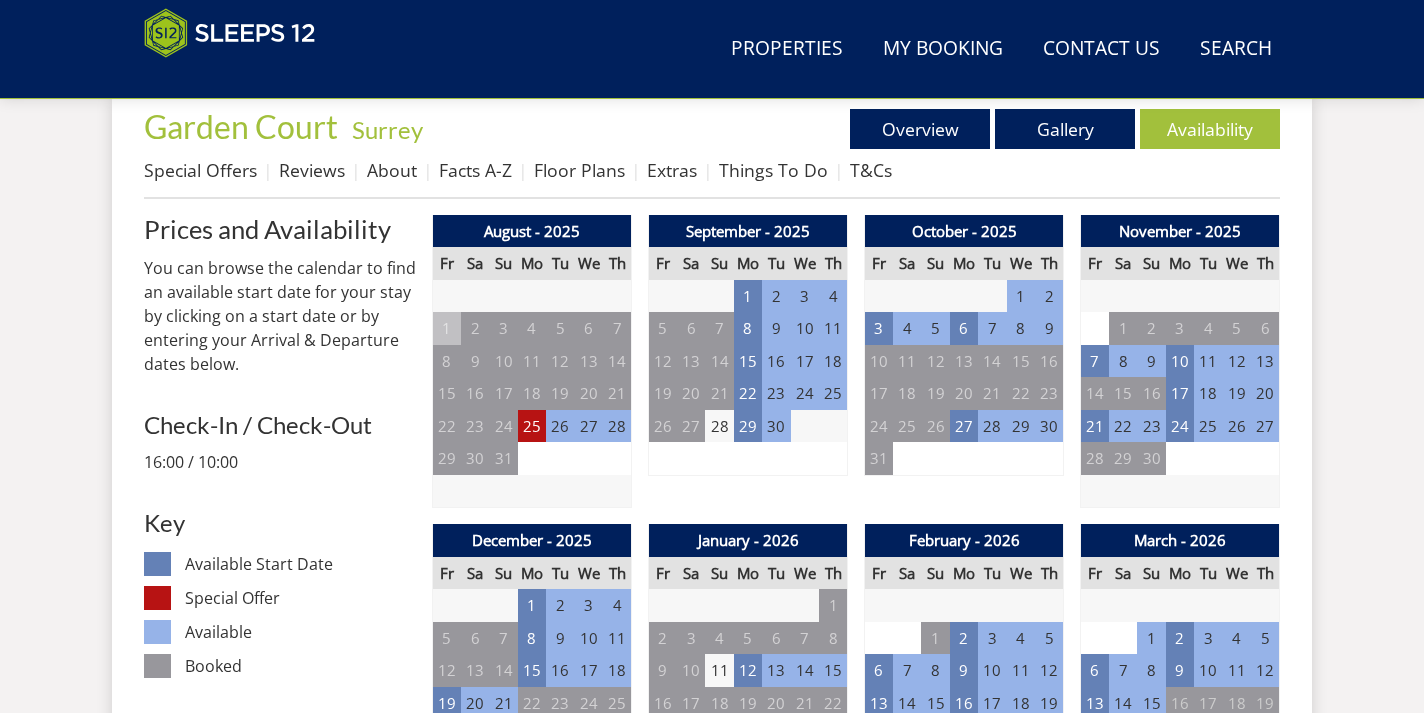 scroll, scrollTop: 749, scrollLeft: 0, axis: vertical 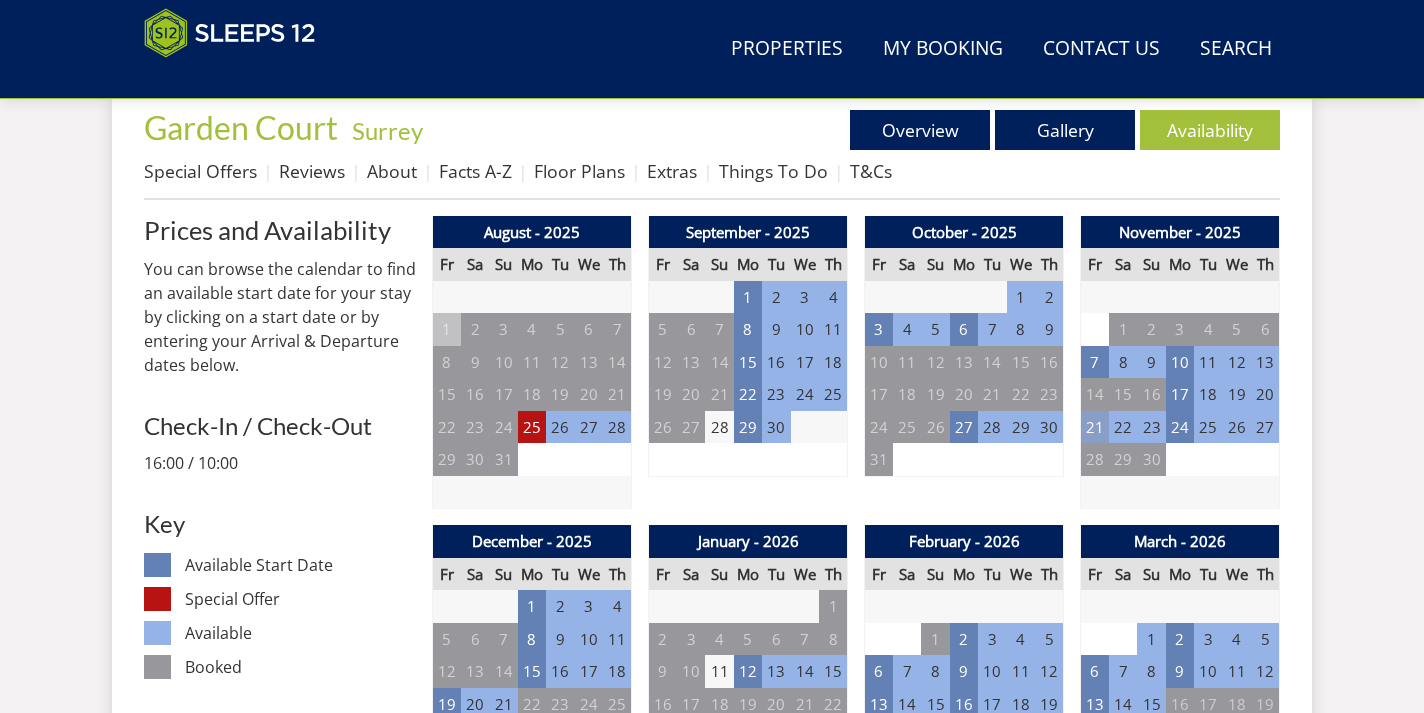 click on "21" at bounding box center (1095, 427) 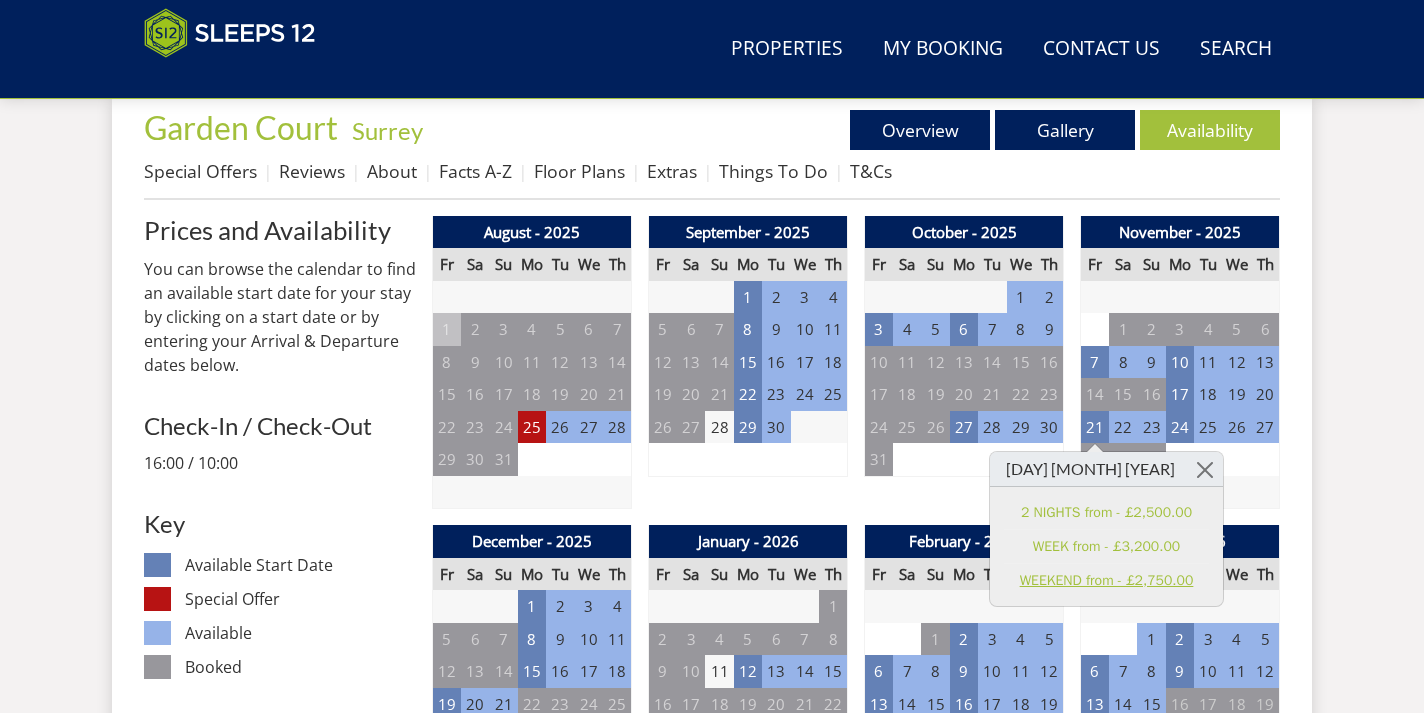 click on "WEEKEND from  - £2,750.00" at bounding box center (1106, 580) 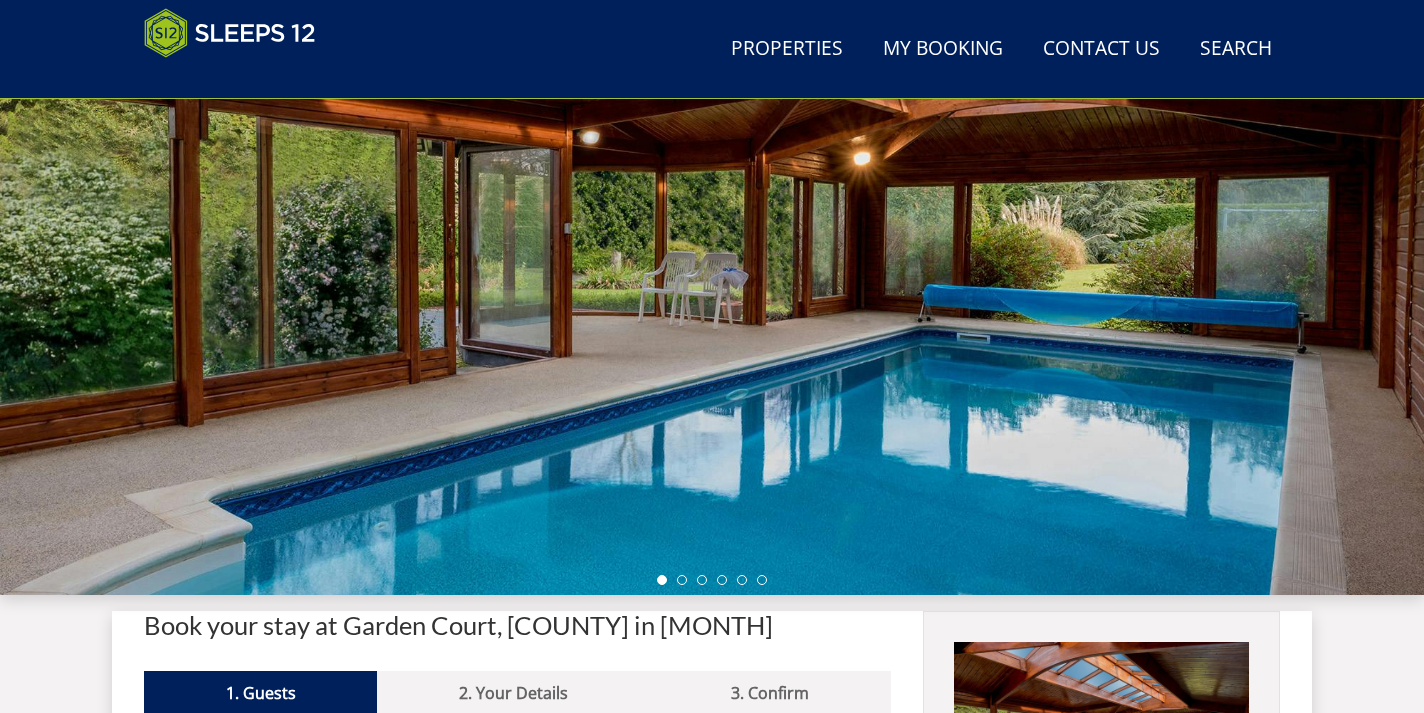 scroll, scrollTop: 236, scrollLeft: 0, axis: vertical 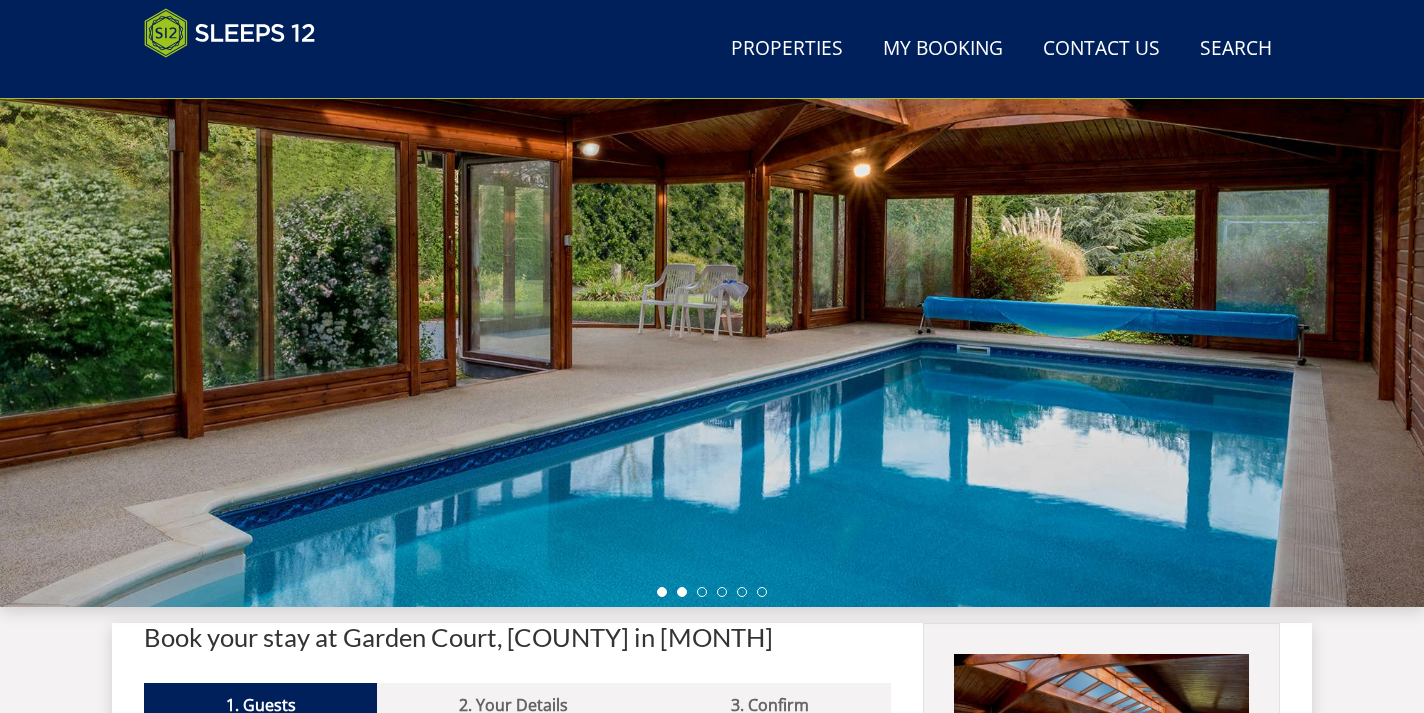 click at bounding box center [682, 592] 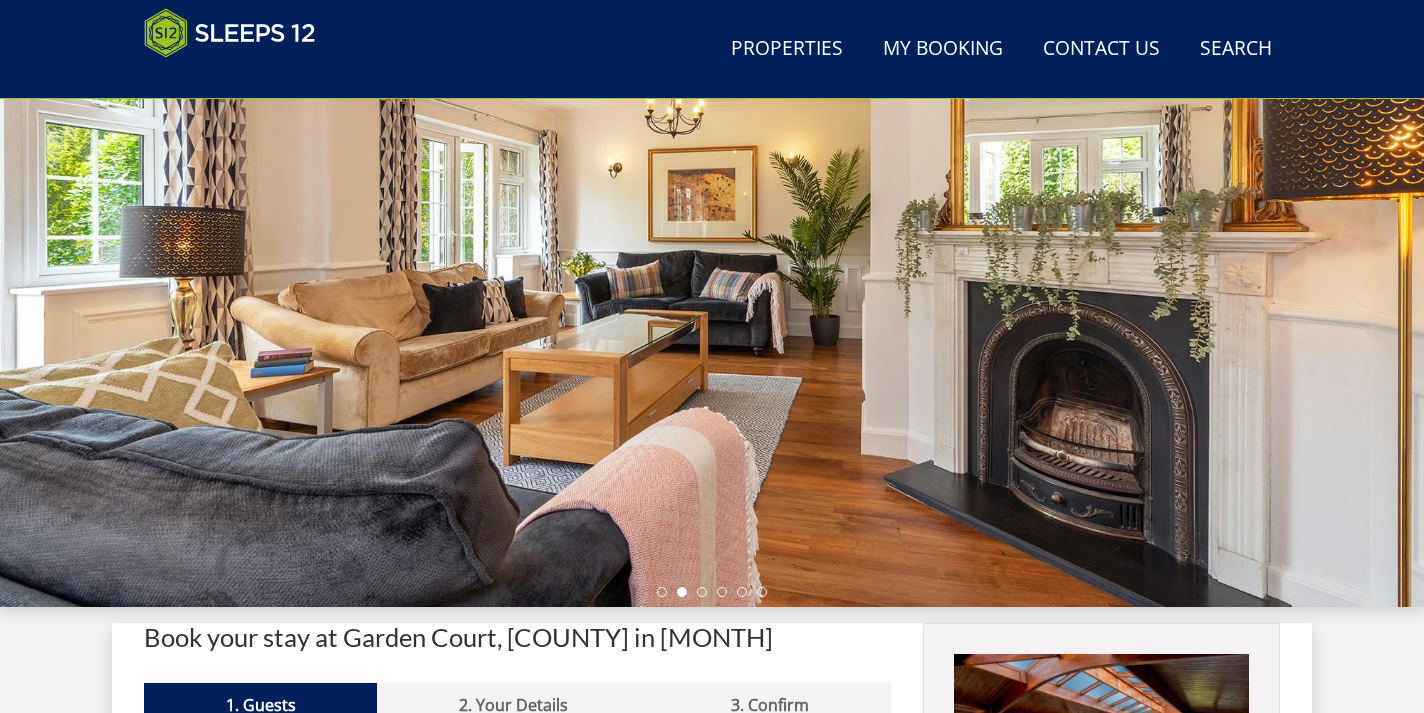 click at bounding box center [712, 592] 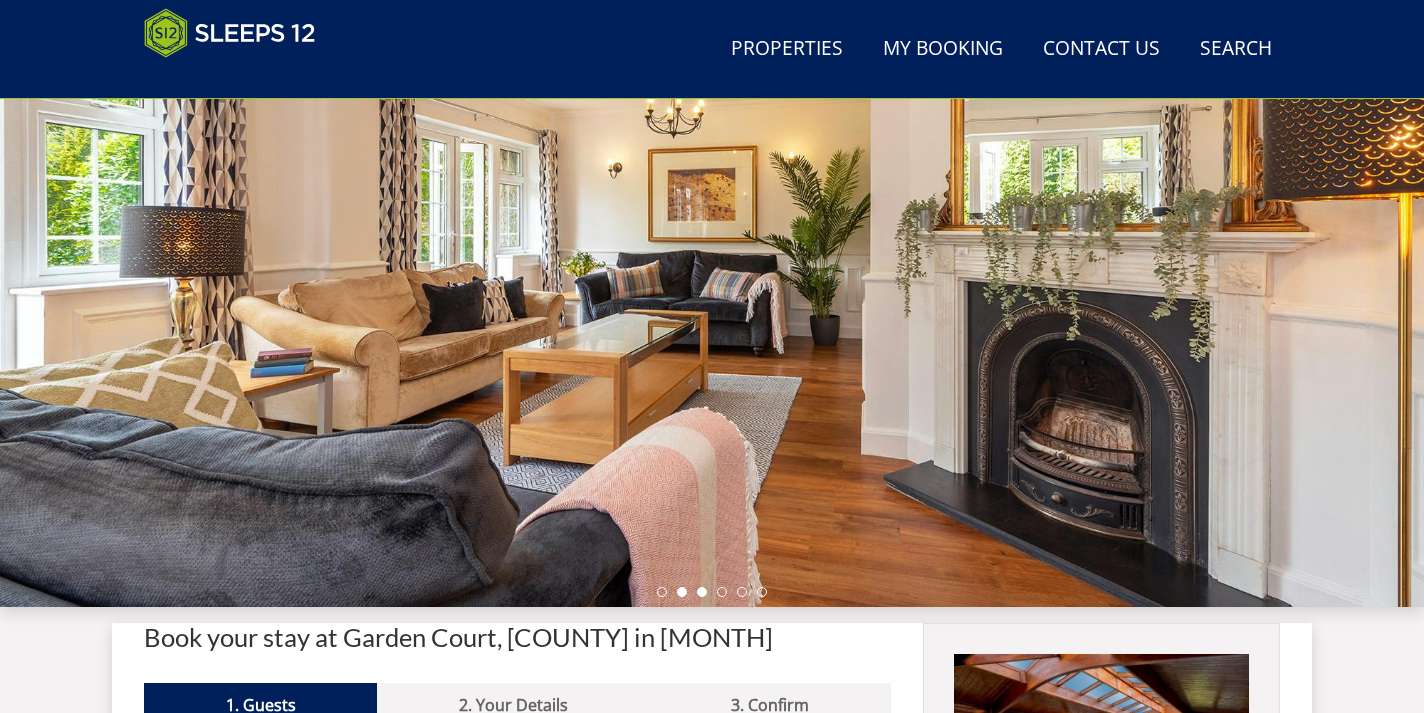 click at bounding box center (702, 592) 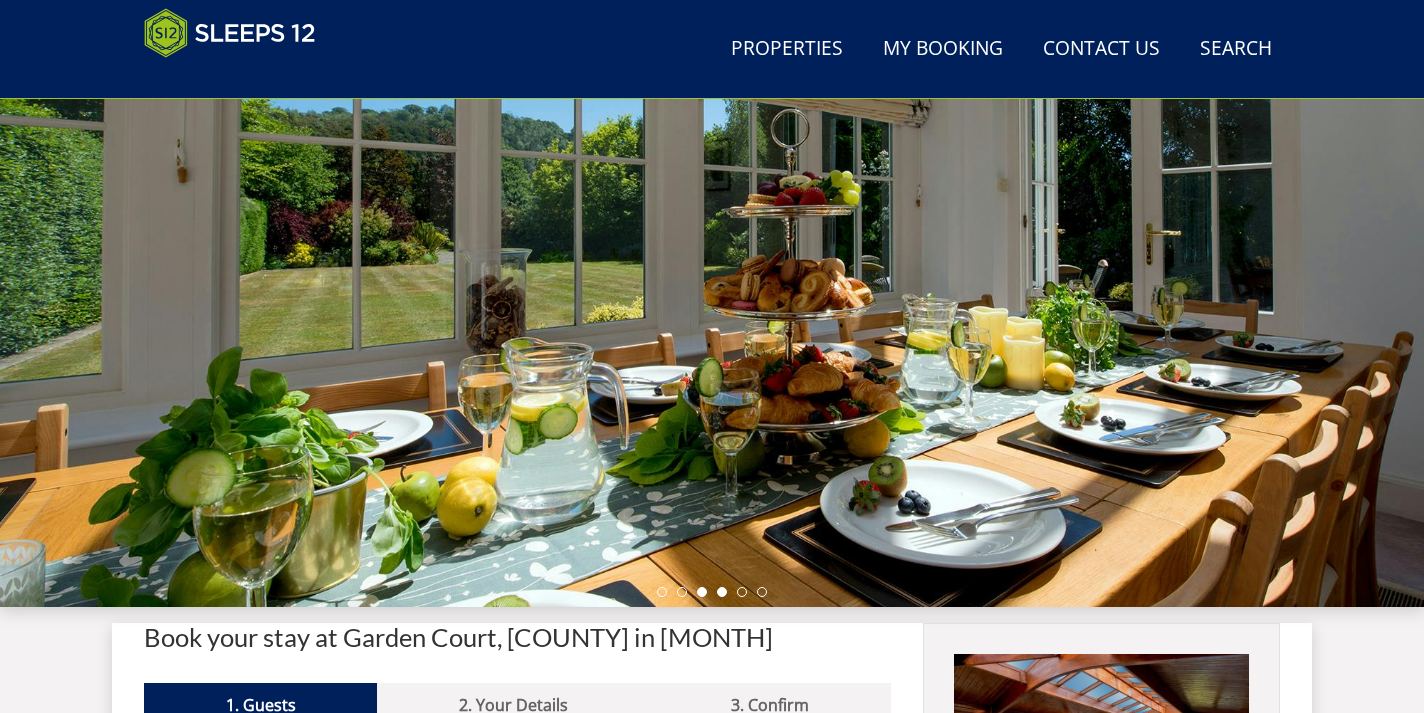 click at bounding box center (722, 592) 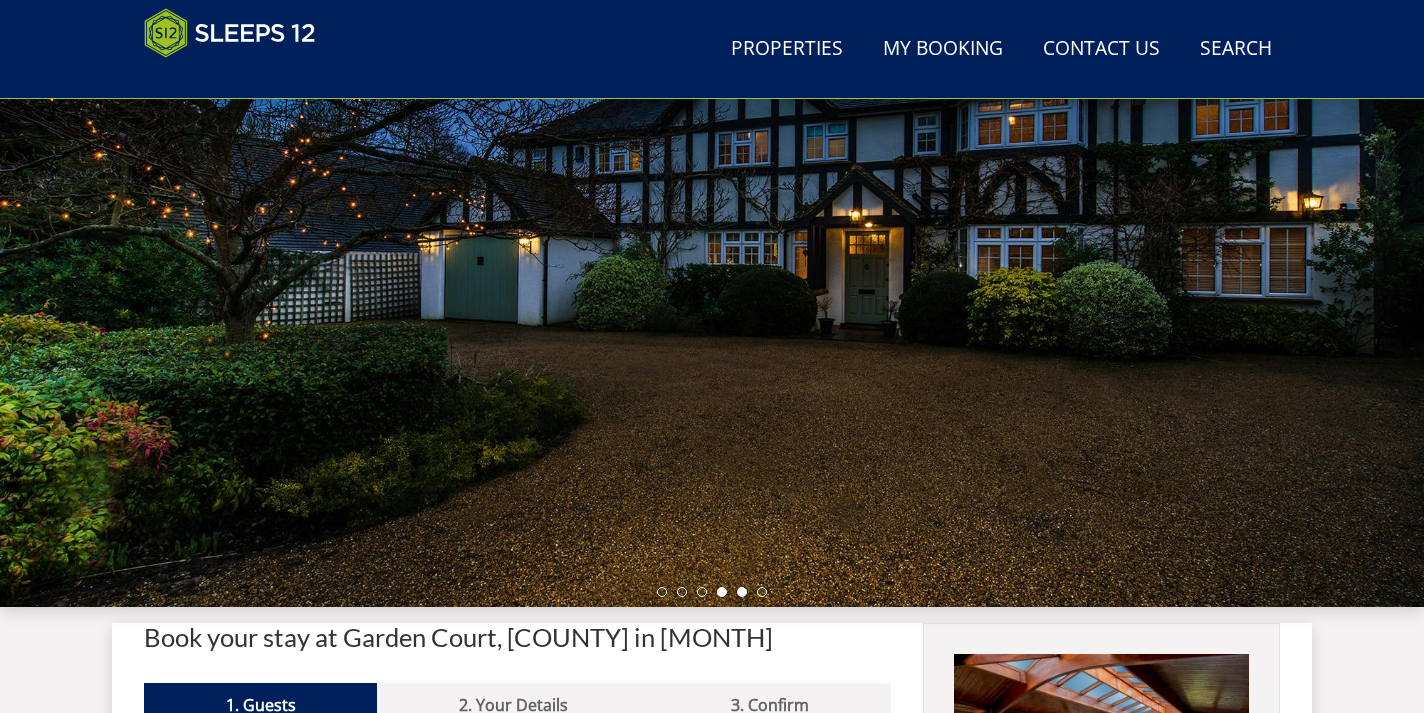 click at bounding box center [742, 592] 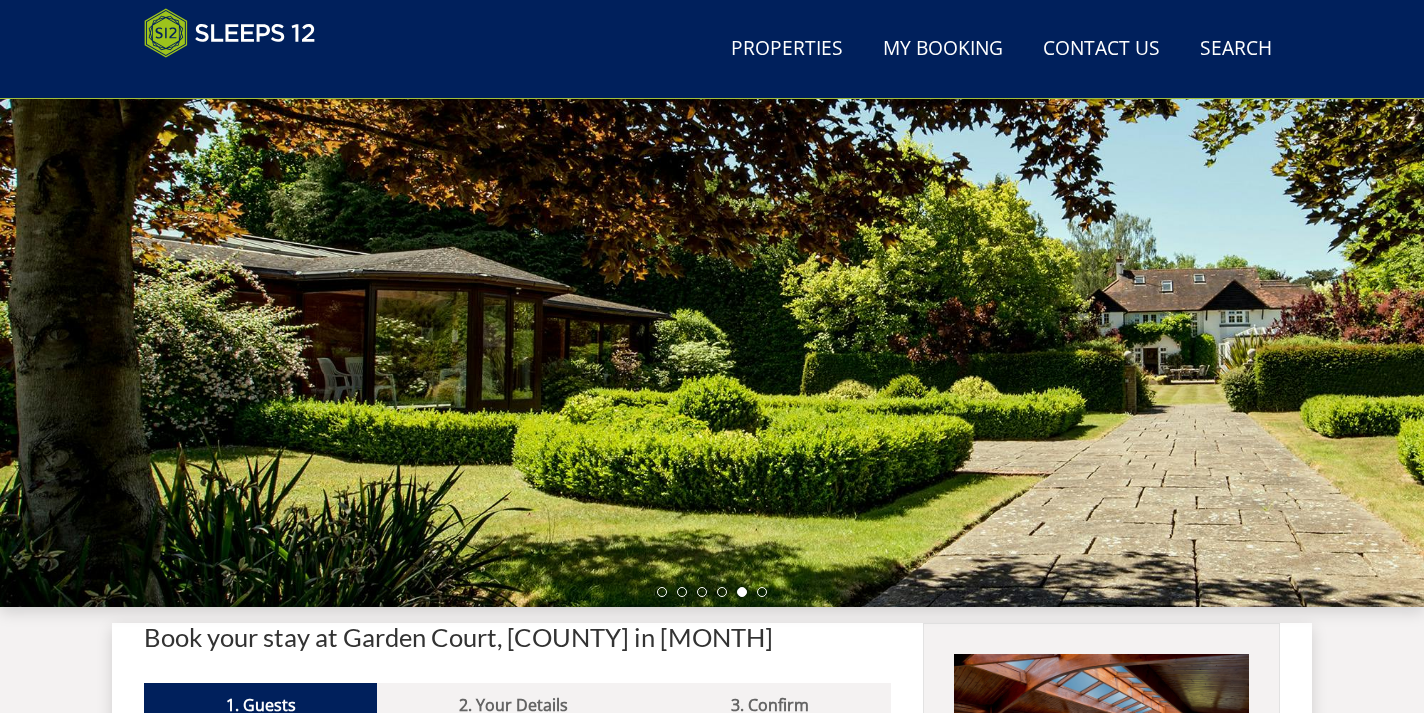 click at bounding box center [712, 257] 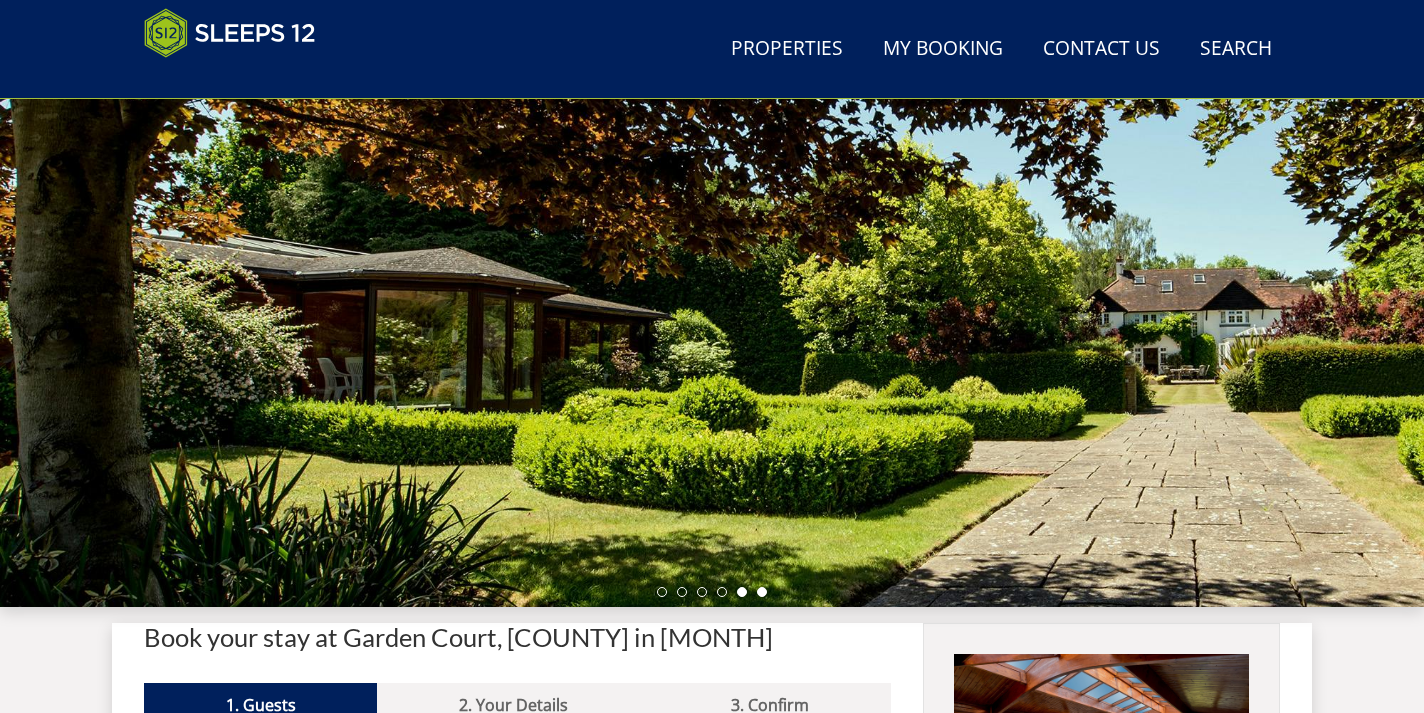 click at bounding box center (762, 592) 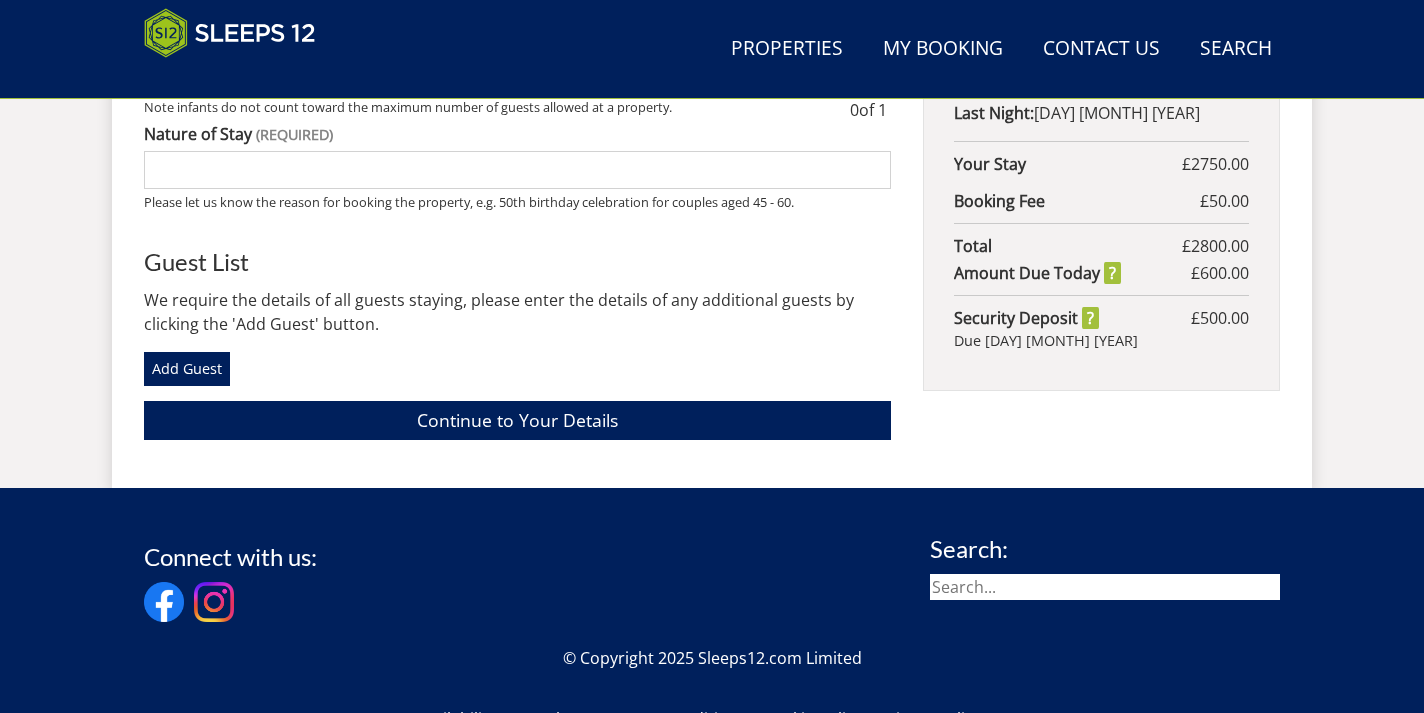 scroll, scrollTop: 0, scrollLeft: 0, axis: both 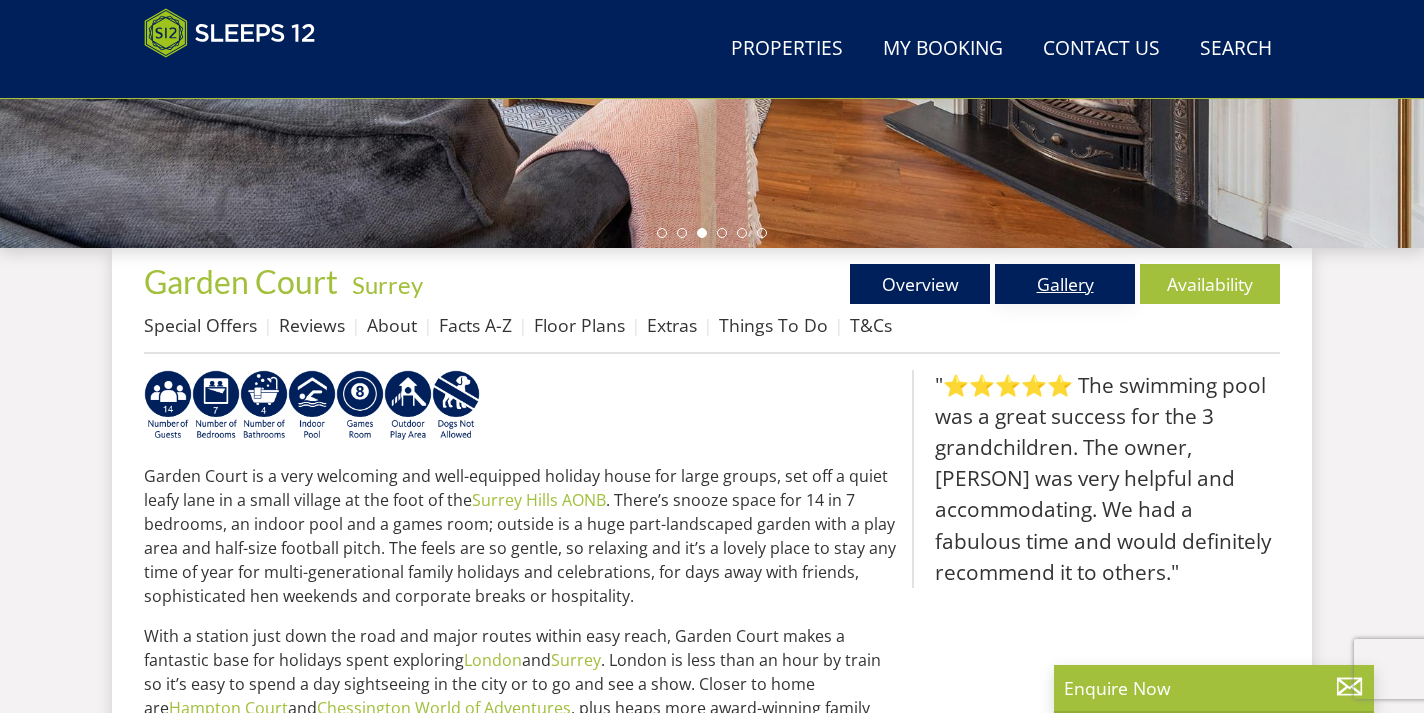 click on "Gallery" at bounding box center [1065, 284] 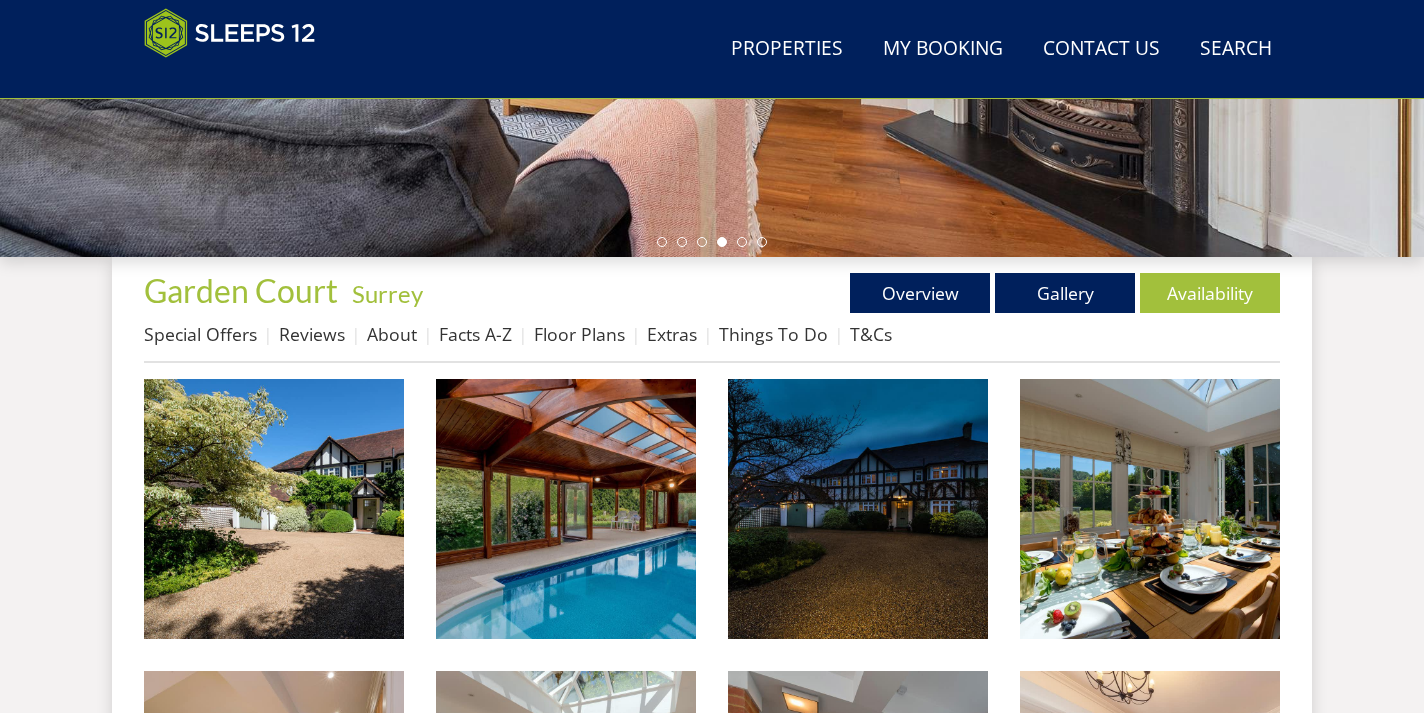 scroll, scrollTop: 561, scrollLeft: 0, axis: vertical 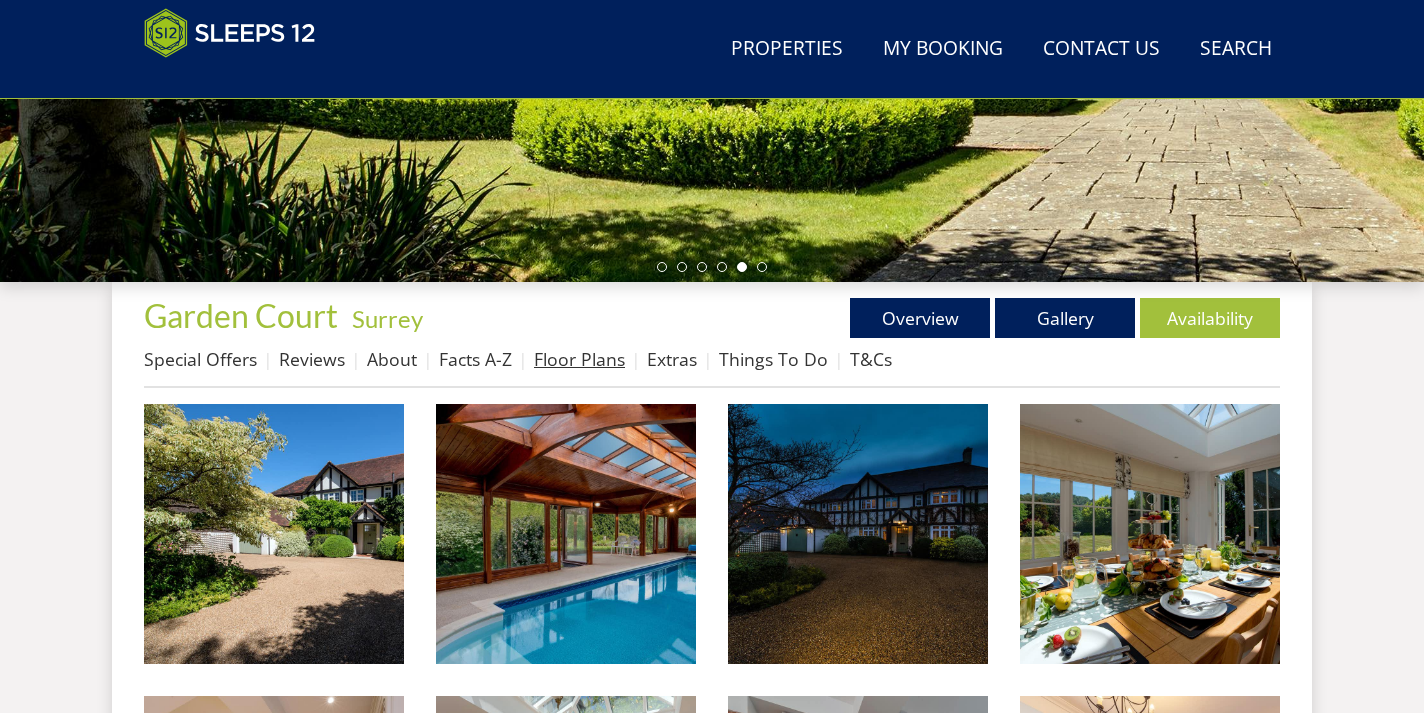 click on "Floor Plans" at bounding box center (579, 359) 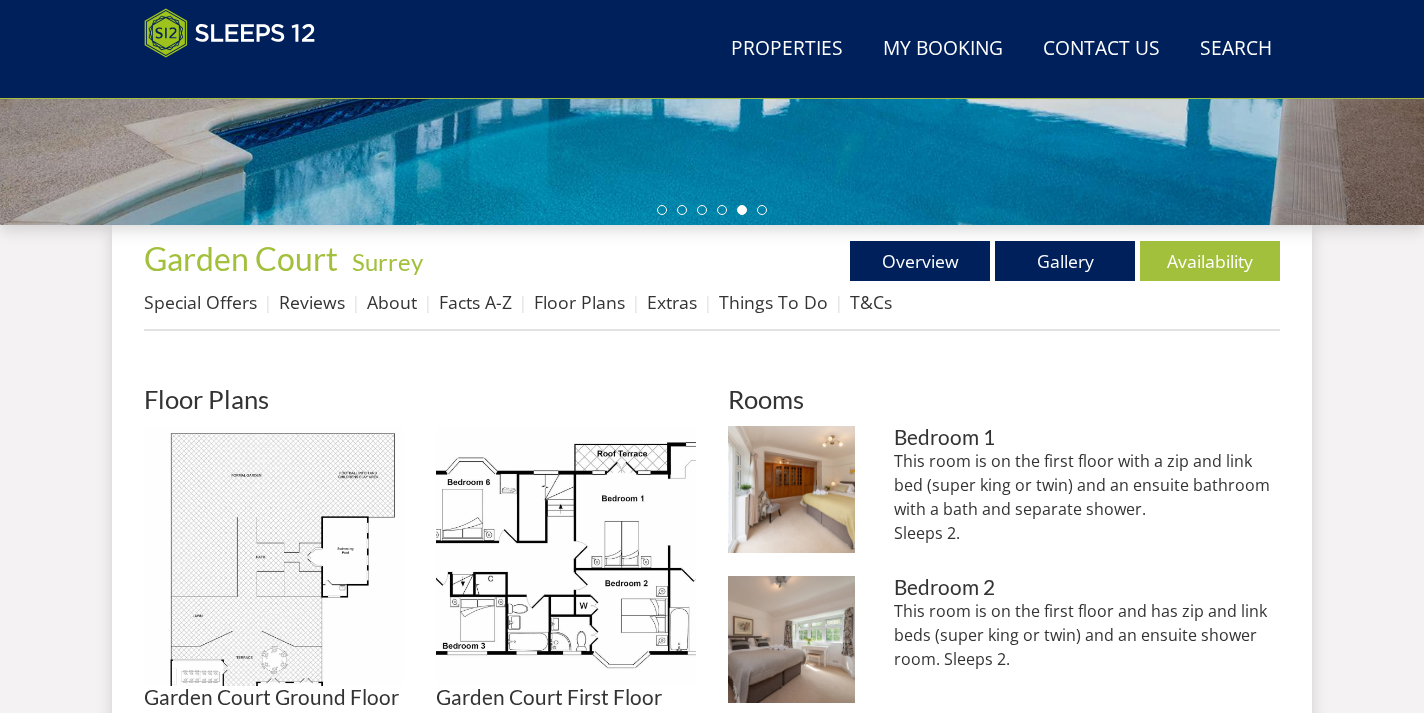 scroll, scrollTop: 608, scrollLeft: 0, axis: vertical 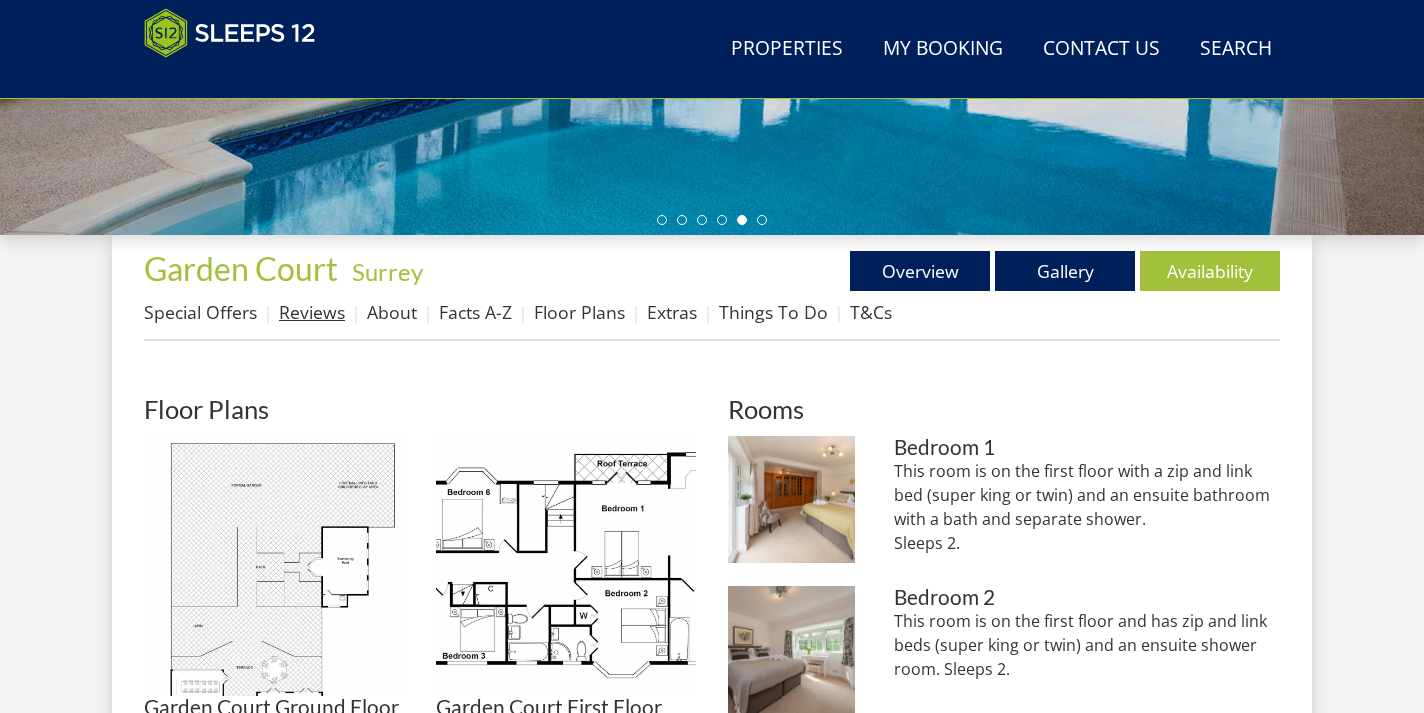click on "Reviews" at bounding box center [312, 312] 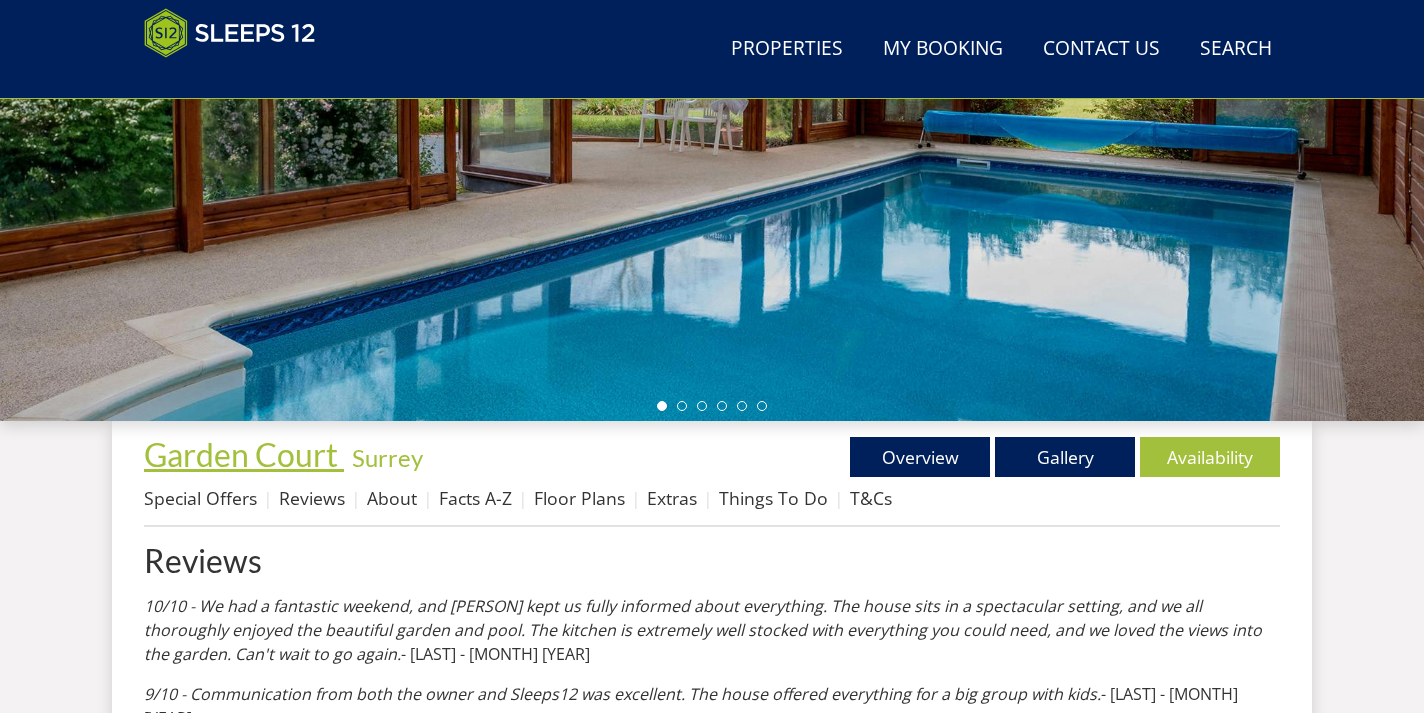 scroll, scrollTop: 528, scrollLeft: 0, axis: vertical 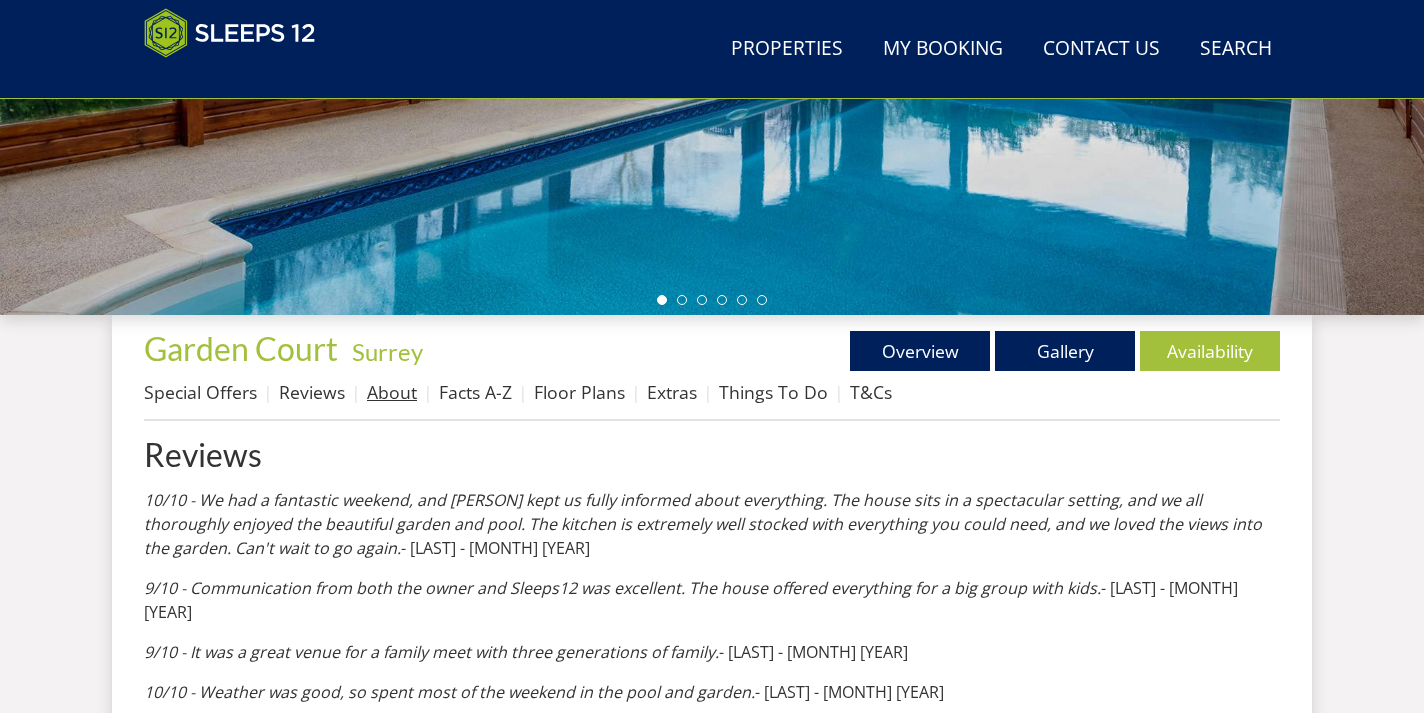 click on "About" at bounding box center [392, 392] 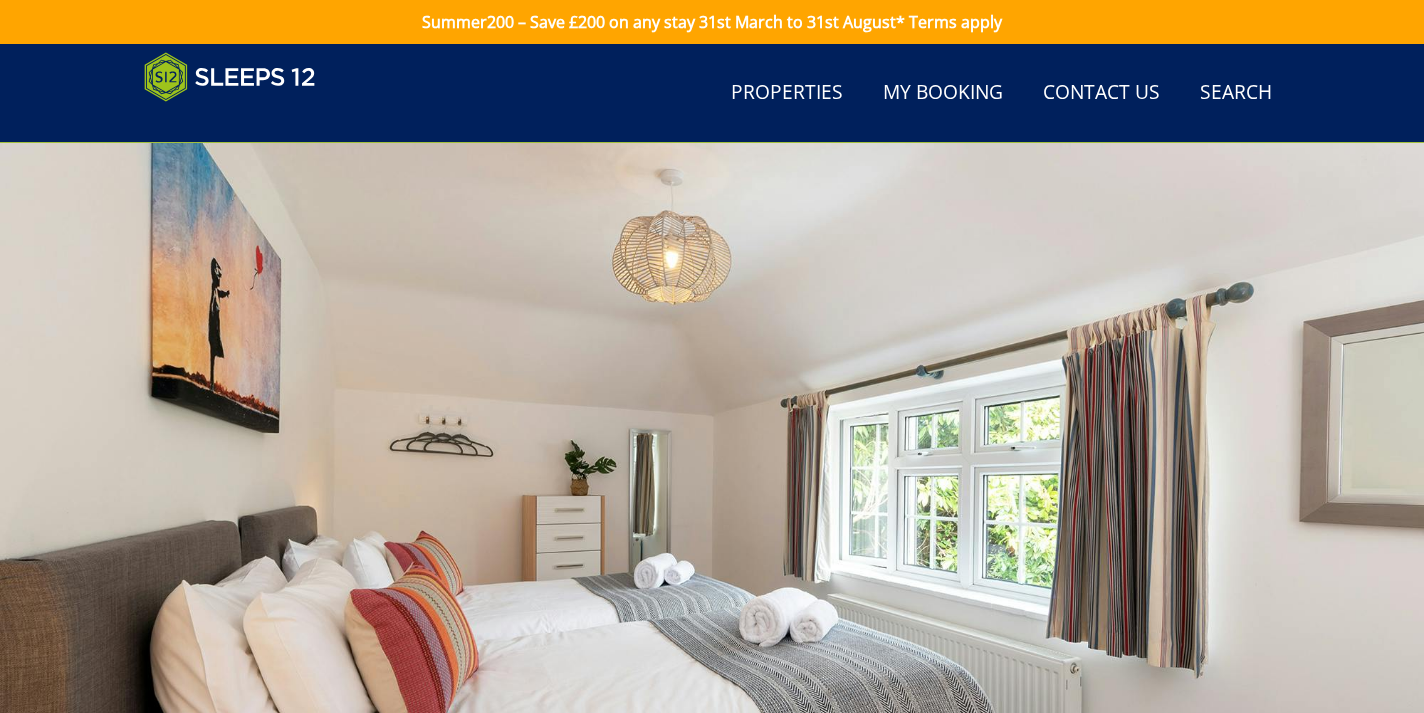 scroll, scrollTop: 225, scrollLeft: 0, axis: vertical 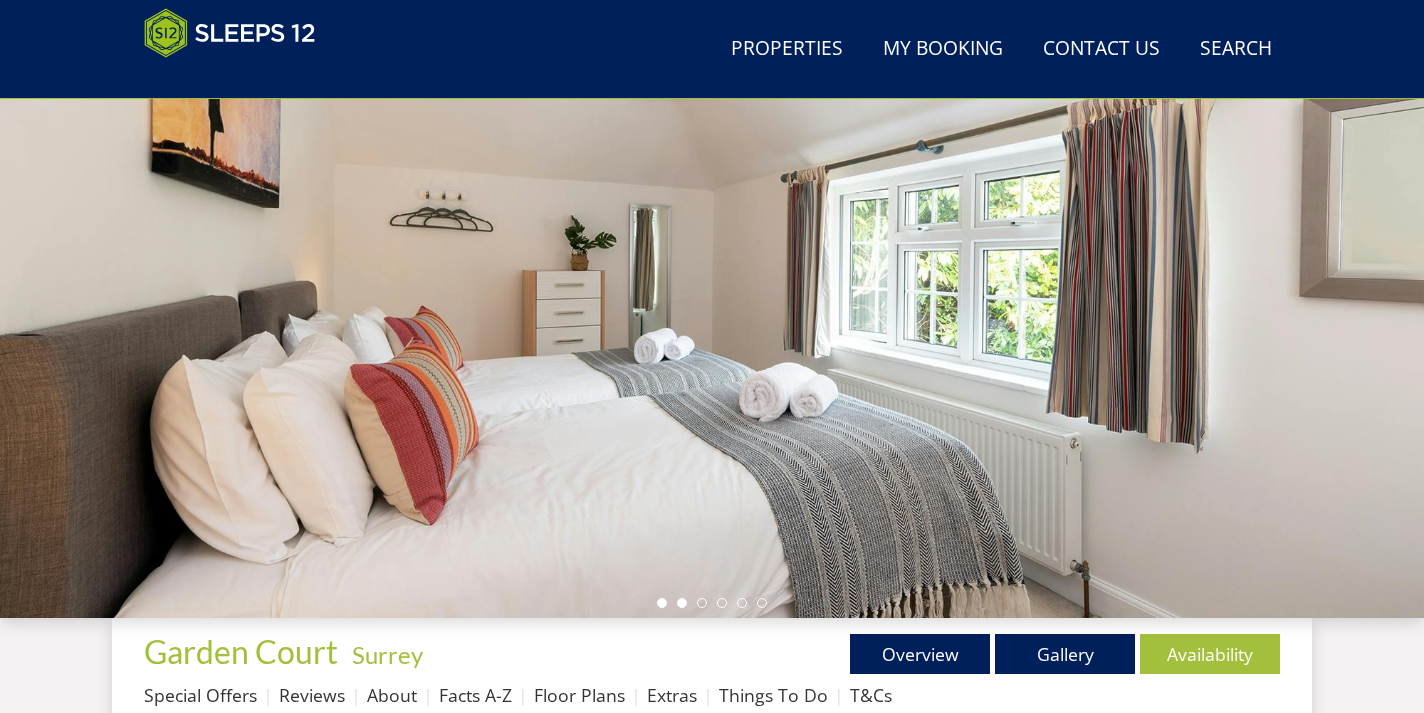 click at bounding box center [682, 603] 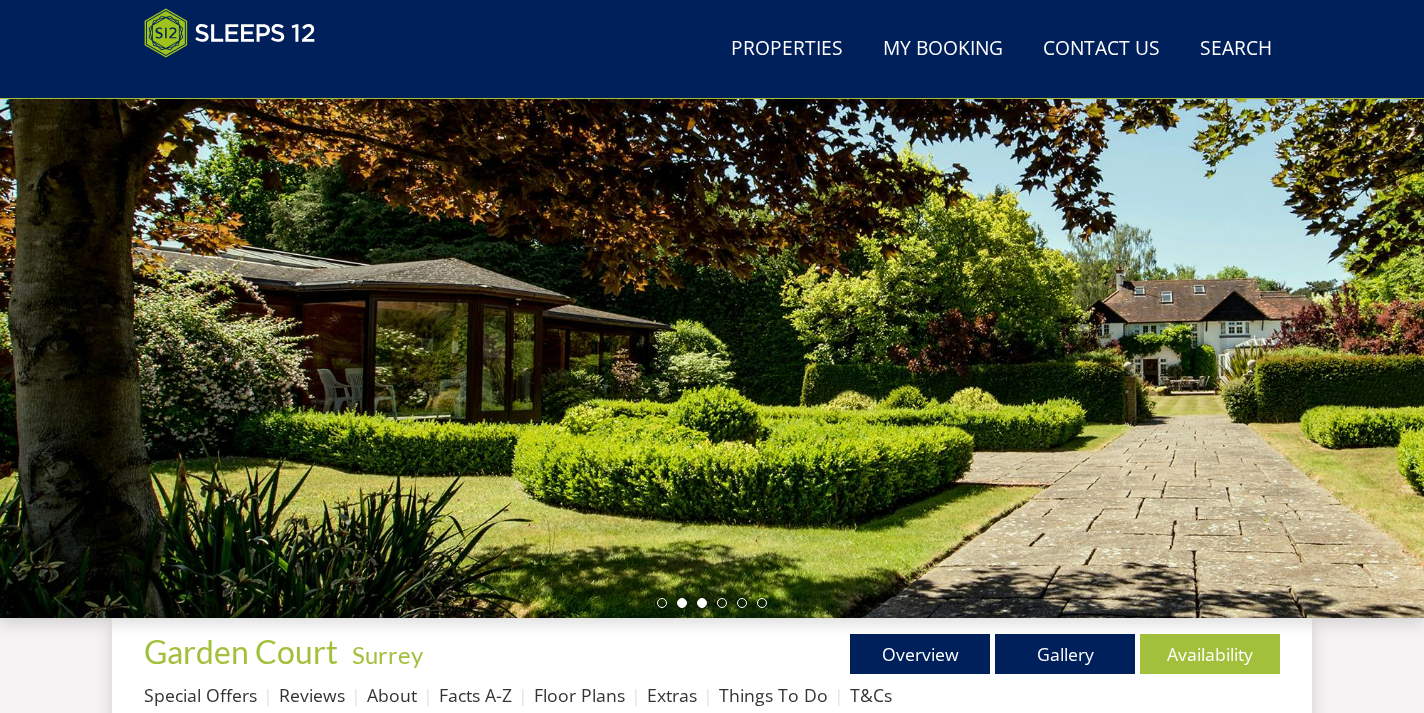 click at bounding box center (702, 603) 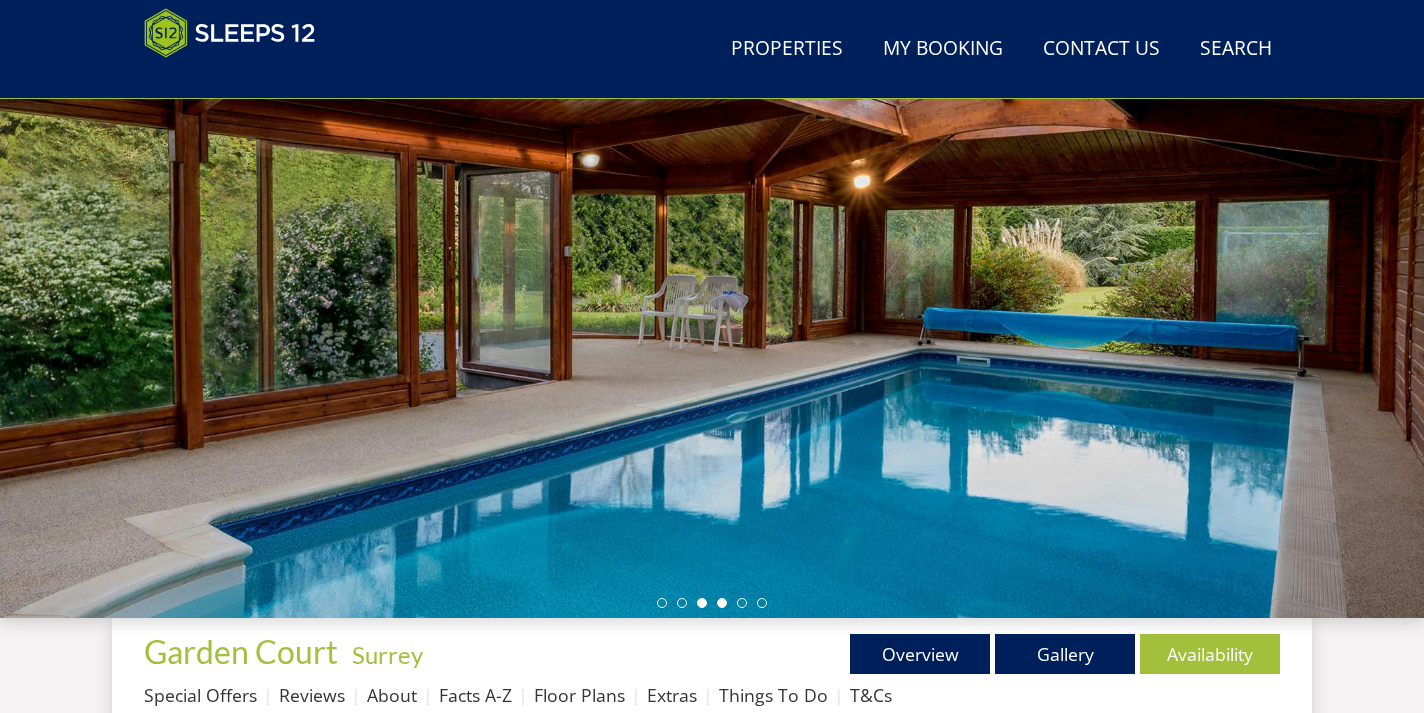 click at bounding box center (722, 603) 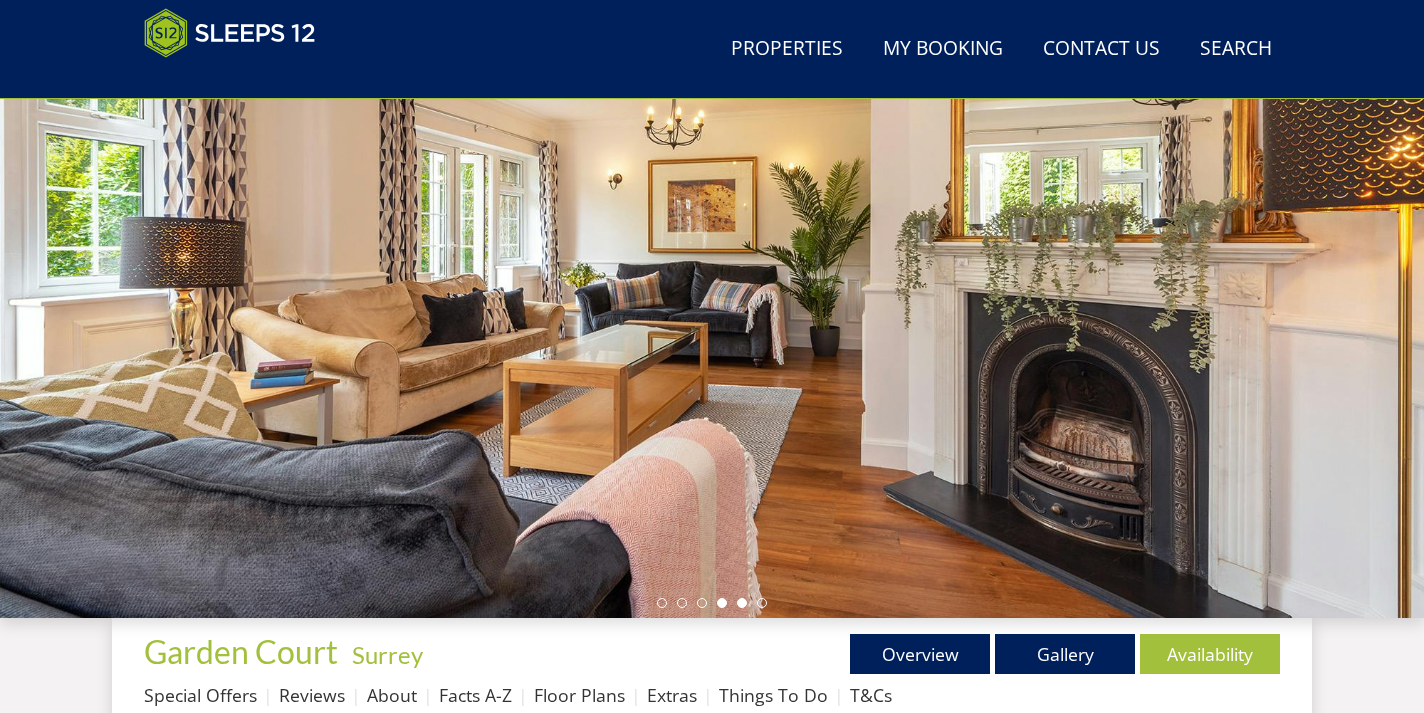 click at bounding box center (742, 603) 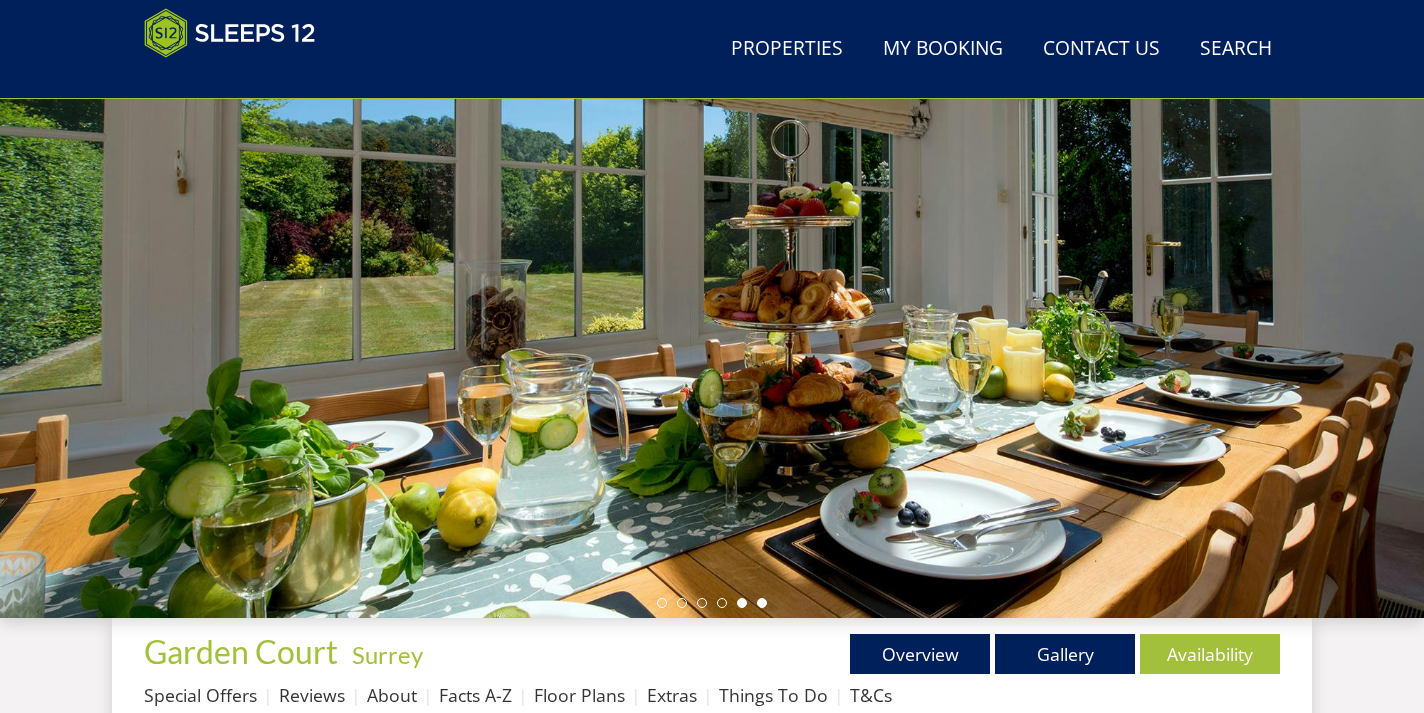 click at bounding box center (762, 603) 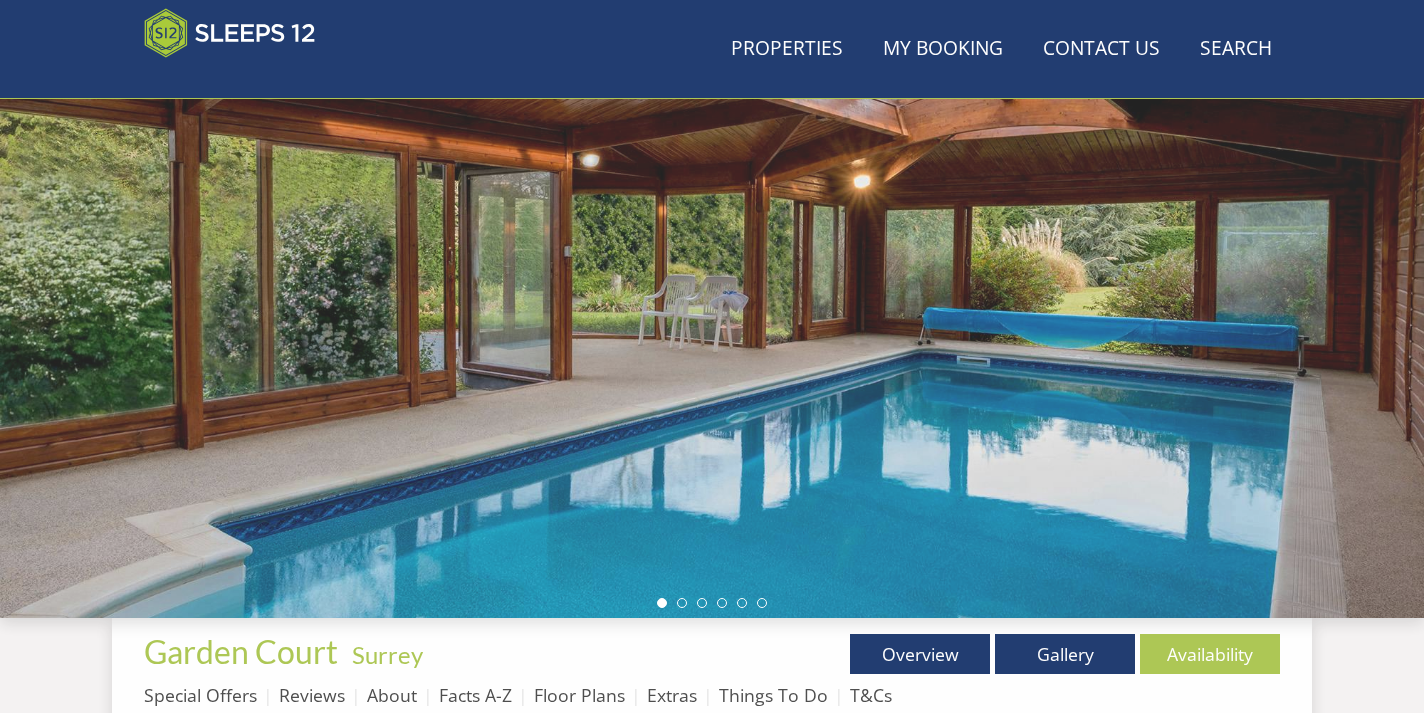 scroll, scrollTop: 528, scrollLeft: 0, axis: vertical 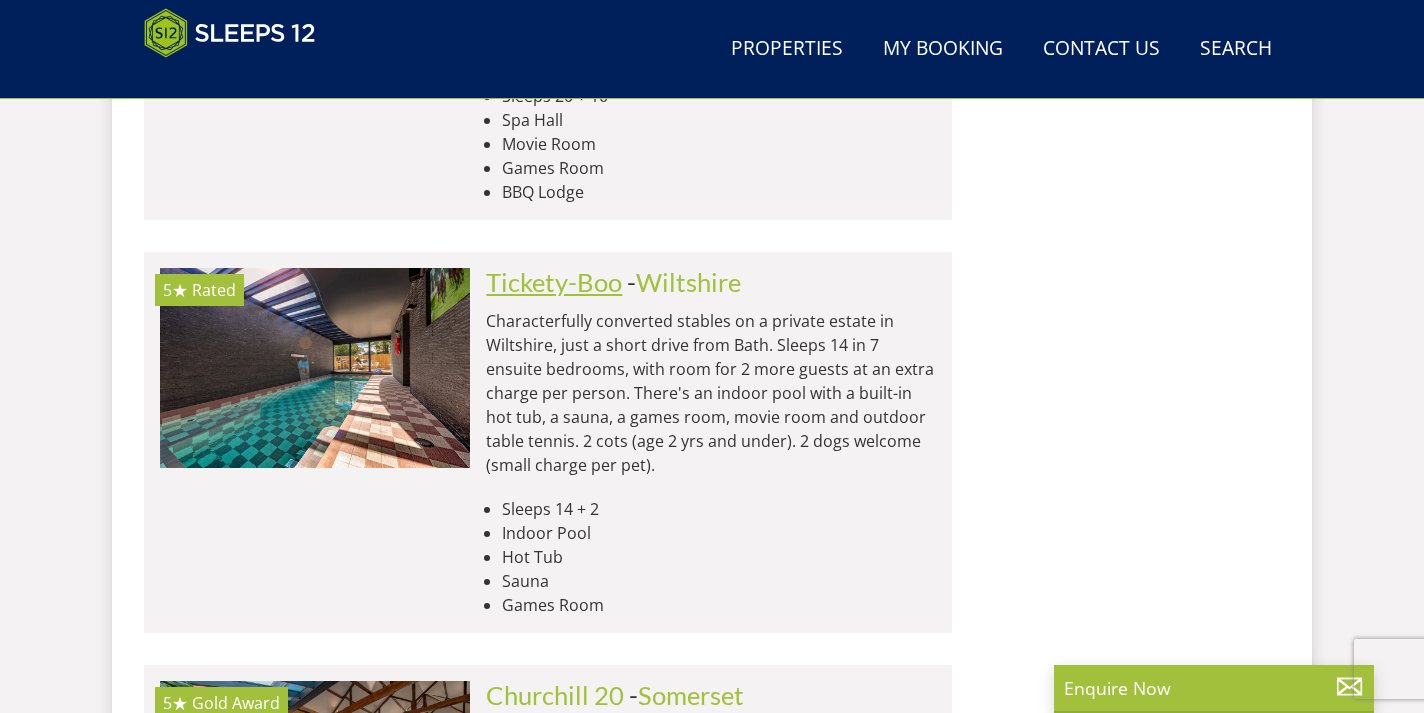 click on "Tickety-Boo" at bounding box center [554, 282] 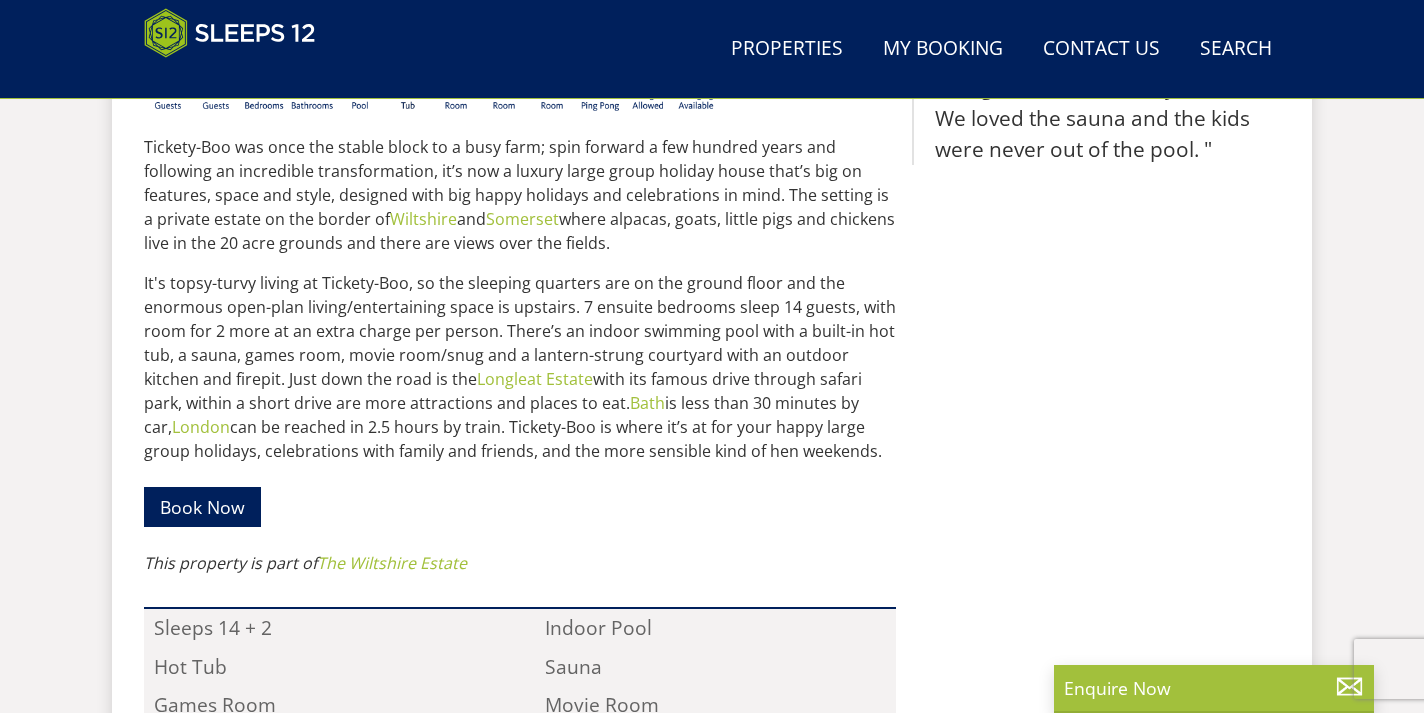 scroll, scrollTop: 1003, scrollLeft: 0, axis: vertical 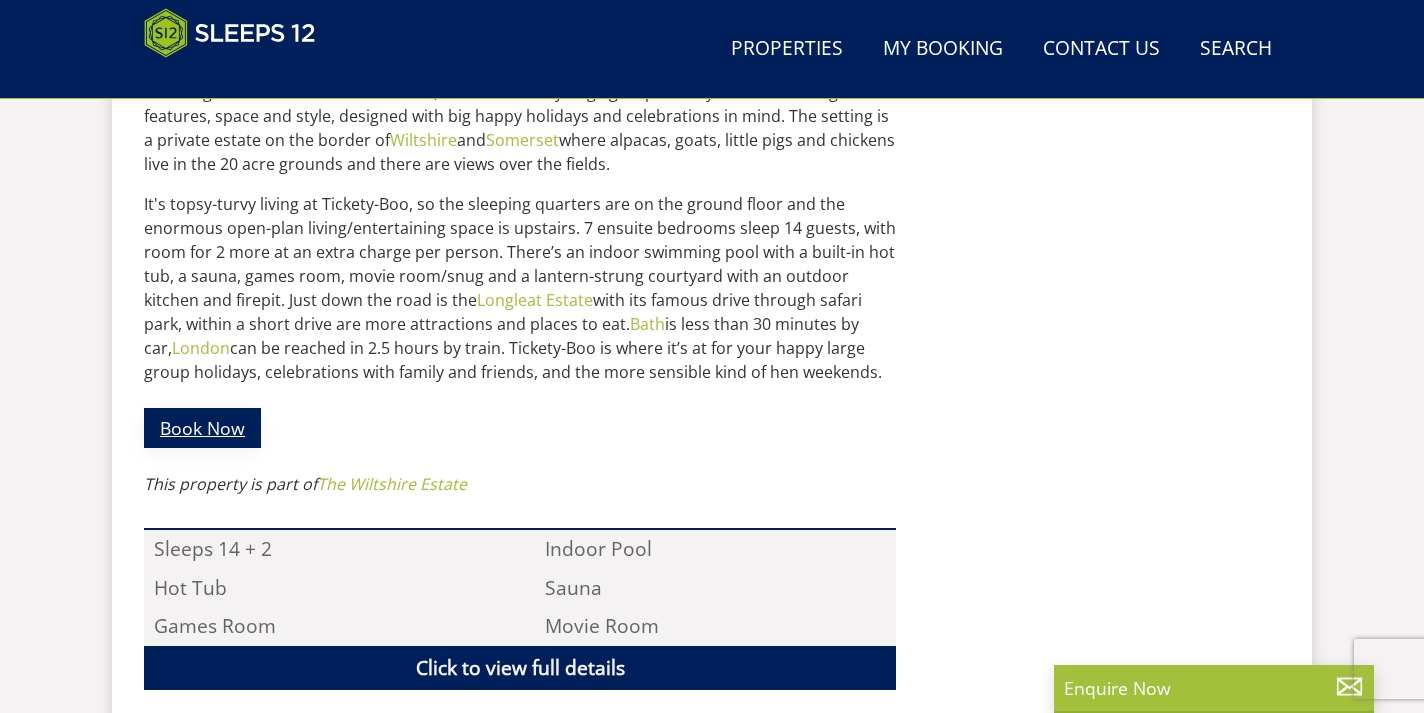 click on "Book Now" at bounding box center (202, 427) 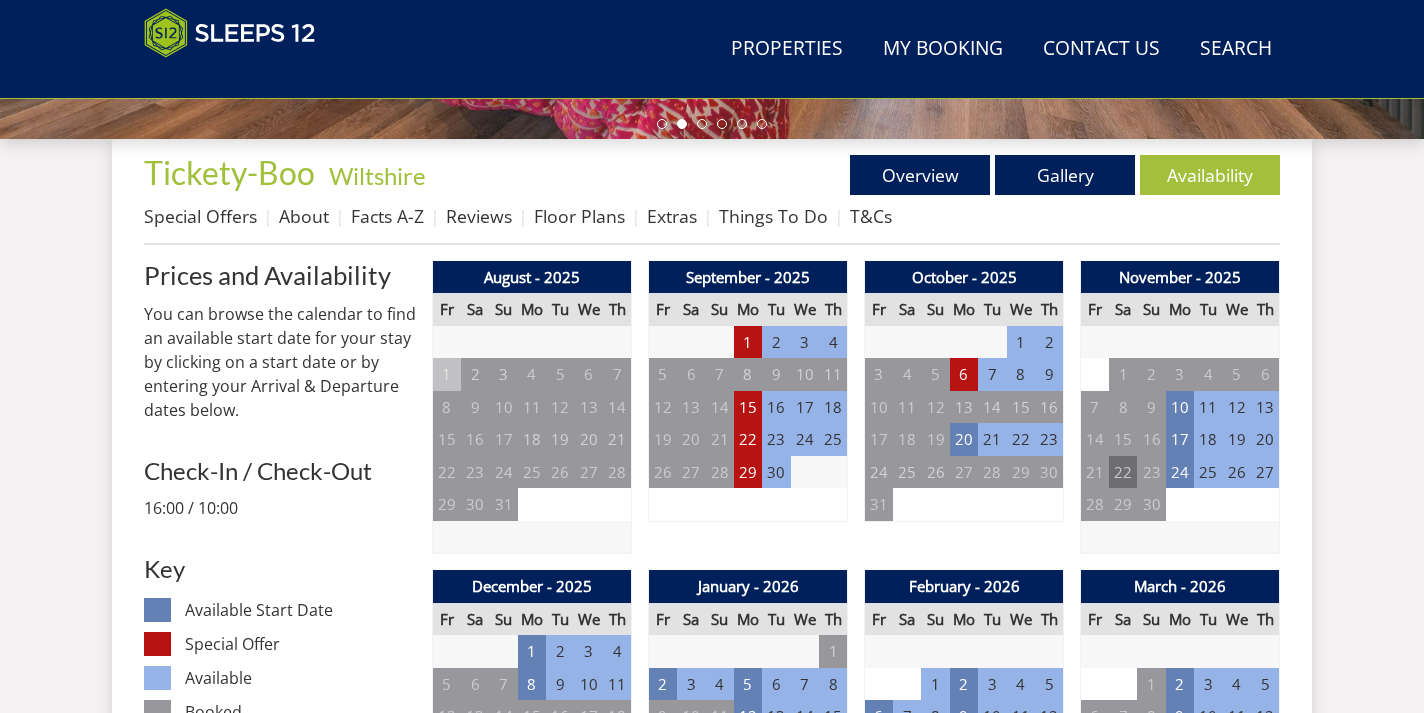 scroll, scrollTop: 703, scrollLeft: 0, axis: vertical 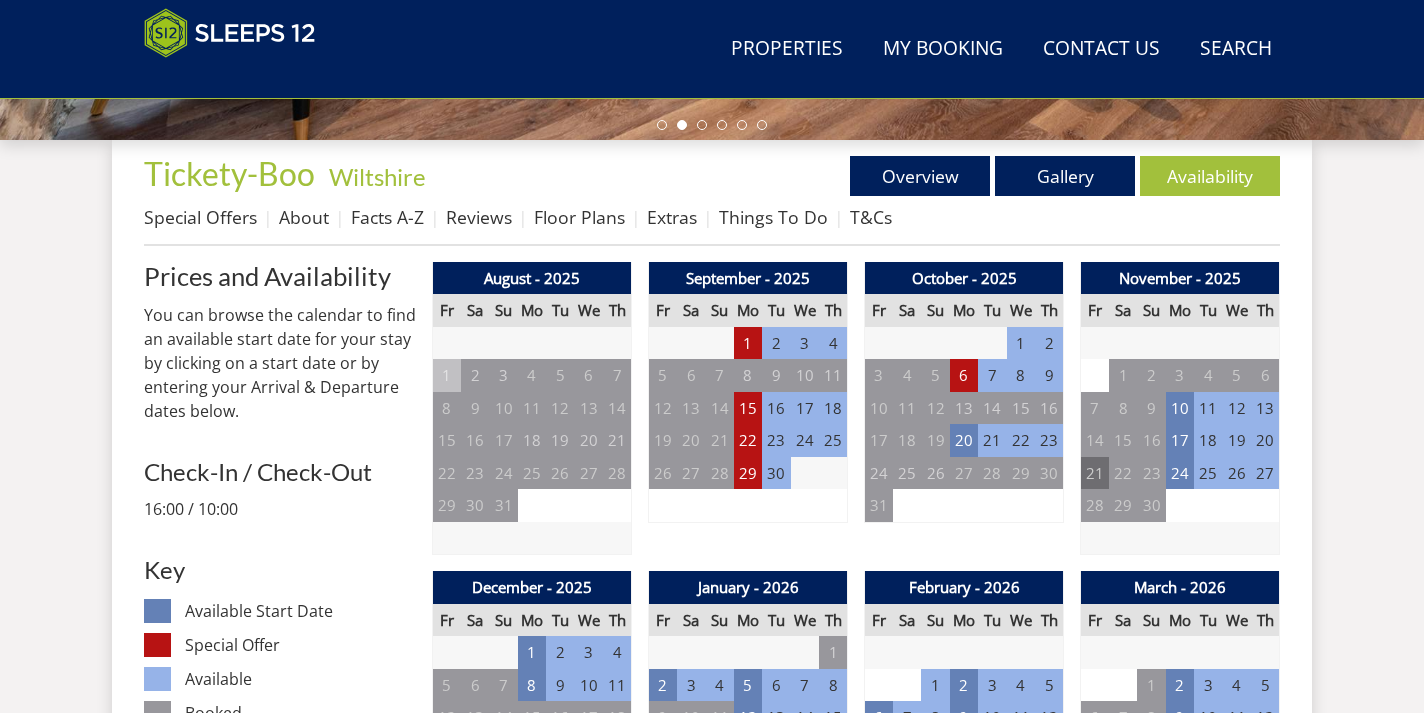 click on "21" at bounding box center (1095, 473) 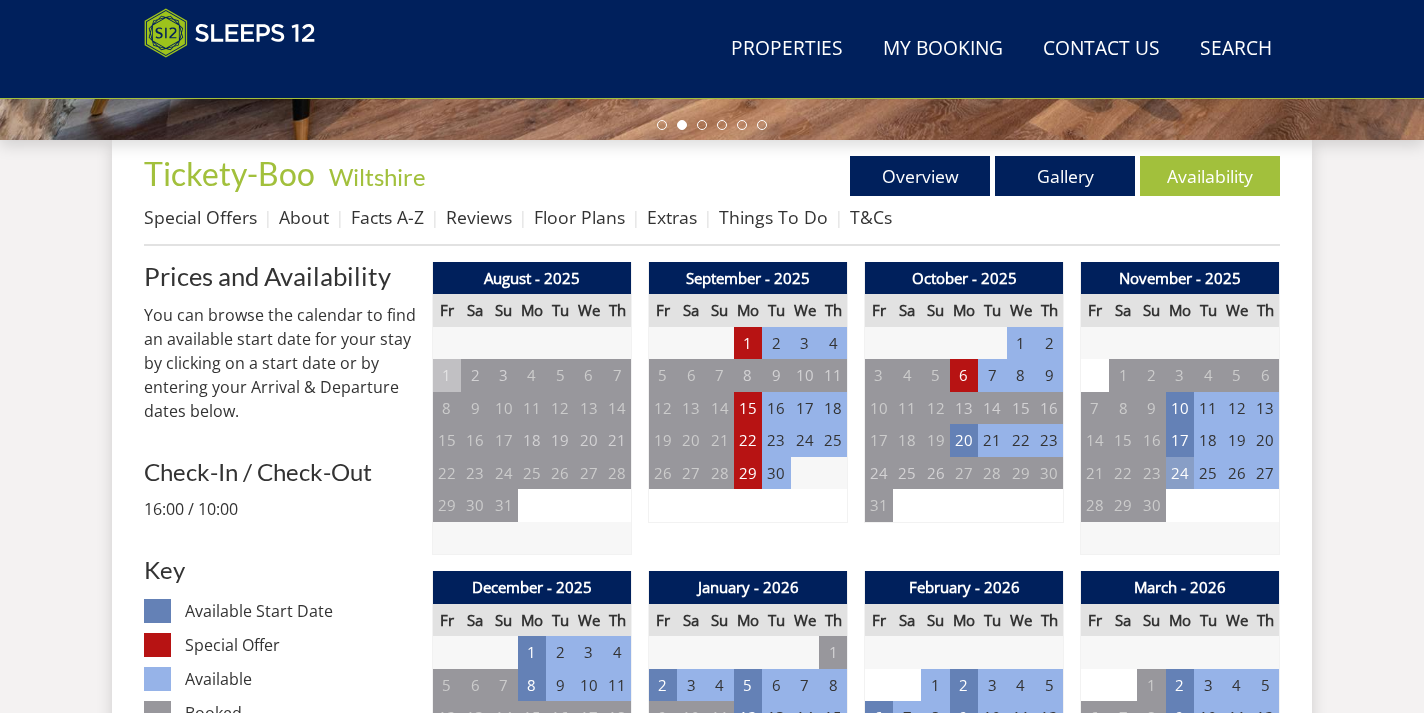 click on "24" at bounding box center (1180, 473) 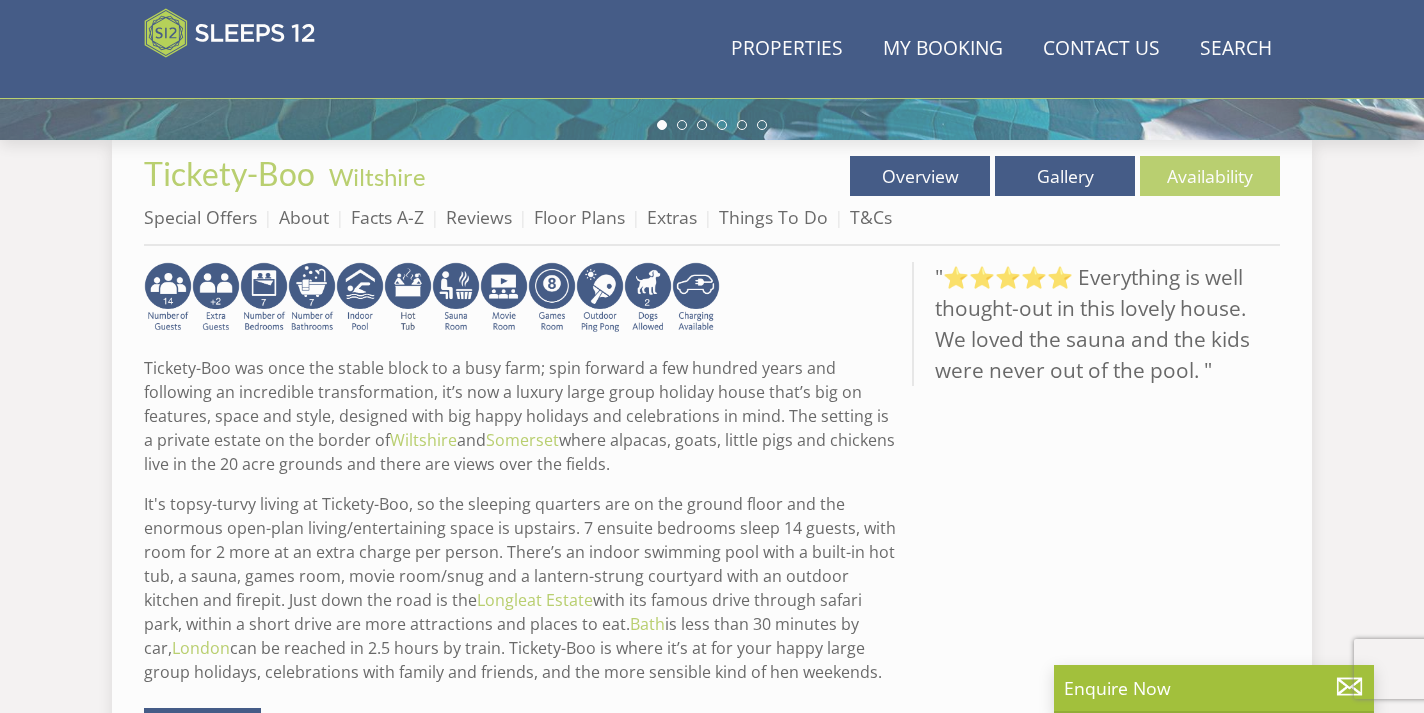 scroll, scrollTop: 1003, scrollLeft: 0, axis: vertical 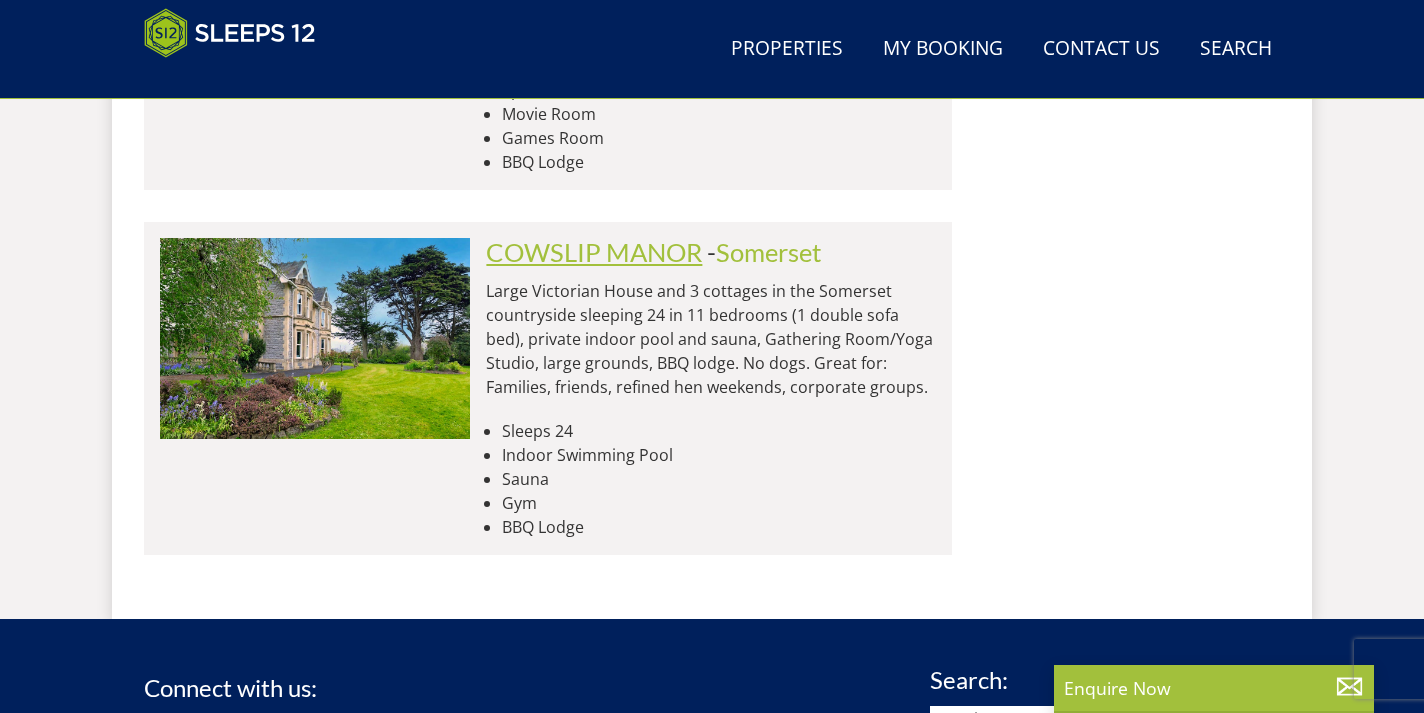 click on "COWSLIP MANOR" at bounding box center (594, 252) 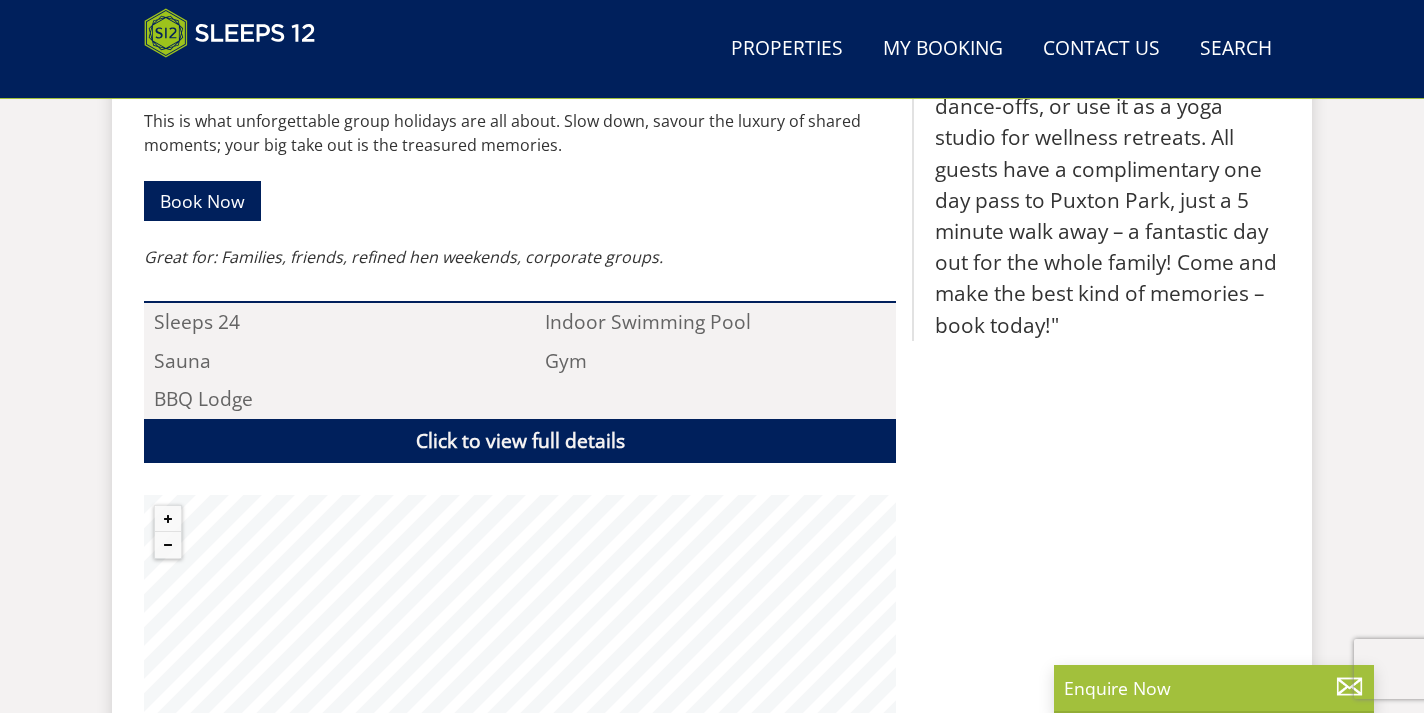 scroll, scrollTop: 1340, scrollLeft: 0, axis: vertical 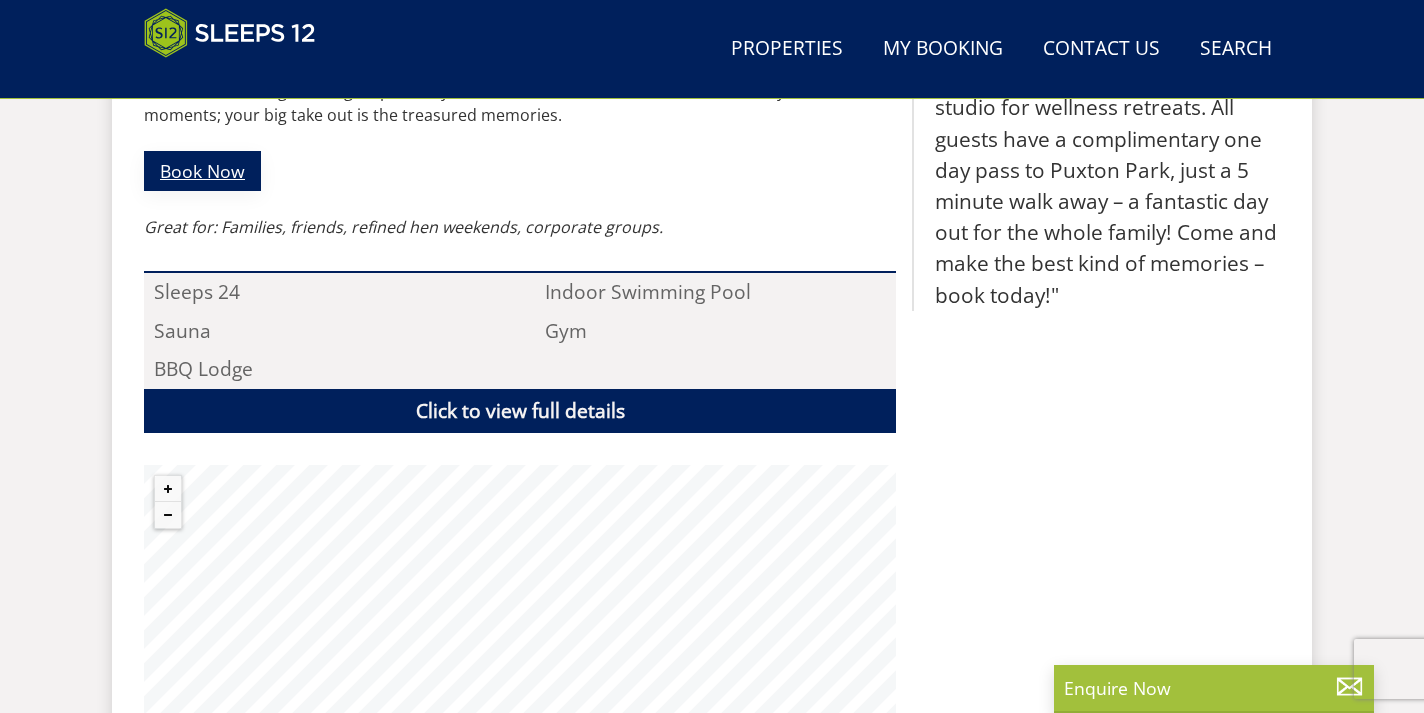 click on "Book Now" at bounding box center [202, 170] 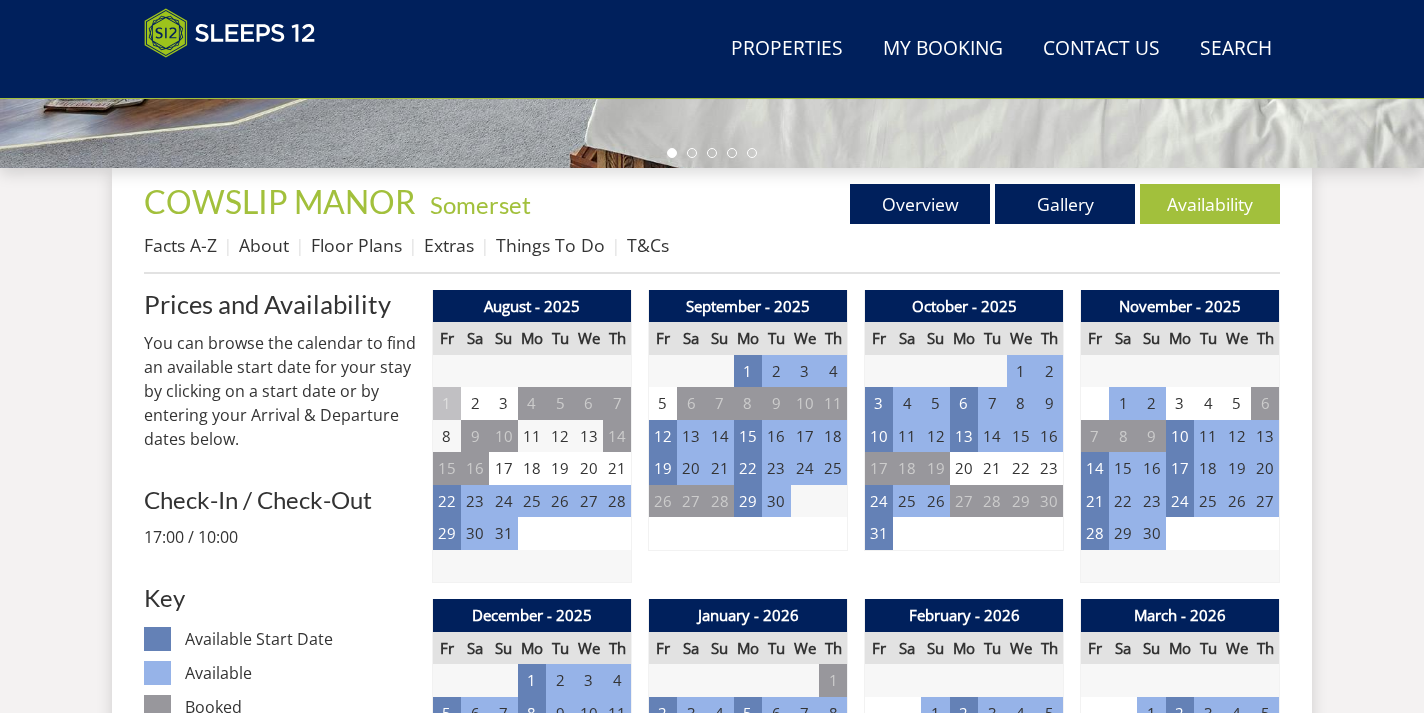 scroll, scrollTop: 681, scrollLeft: 0, axis: vertical 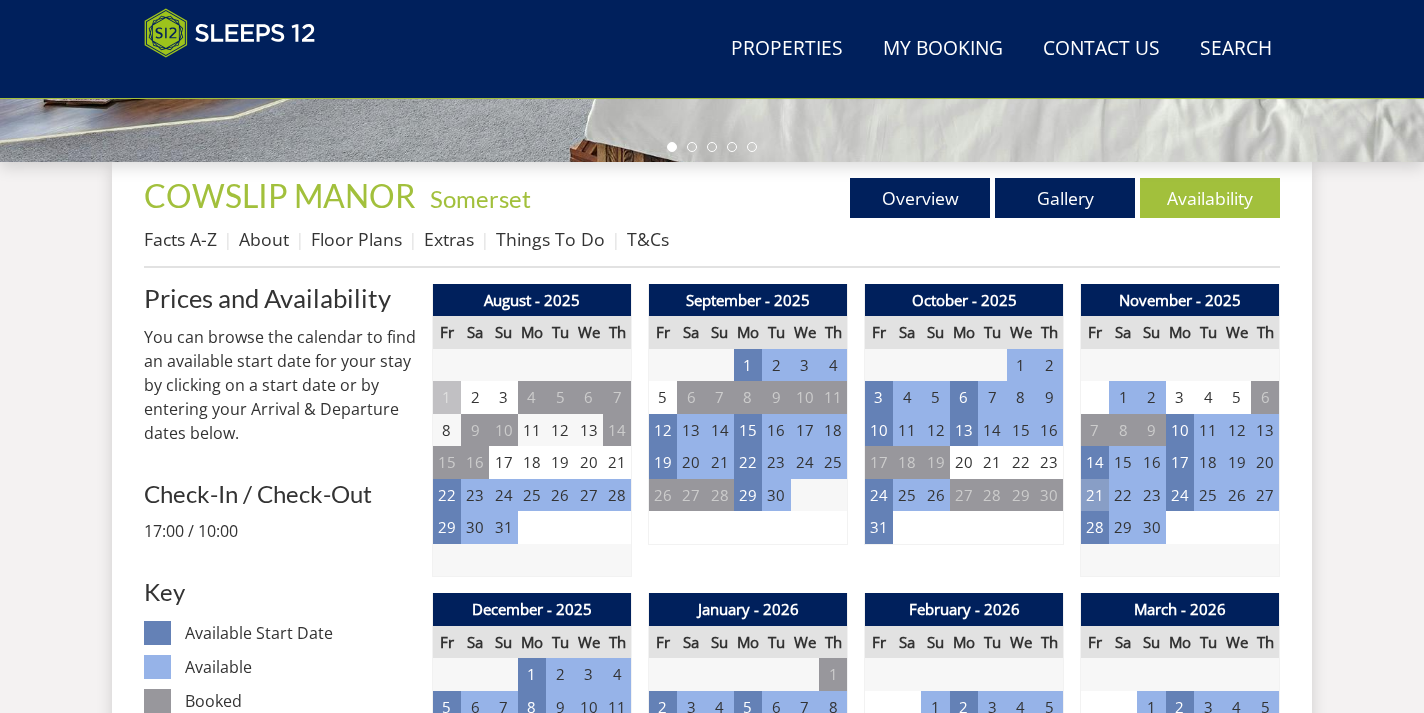 click on "21" at bounding box center (1095, 495) 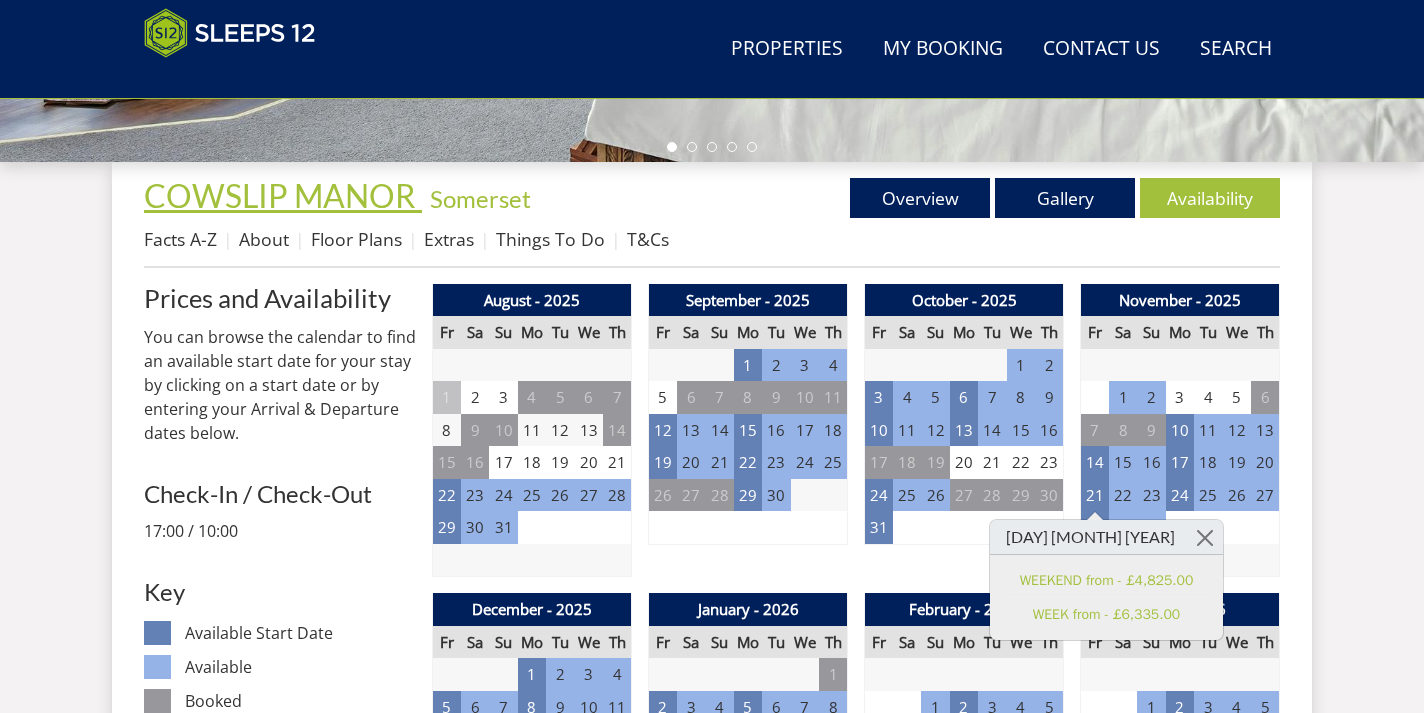 scroll, scrollTop: 1340, scrollLeft: 0, axis: vertical 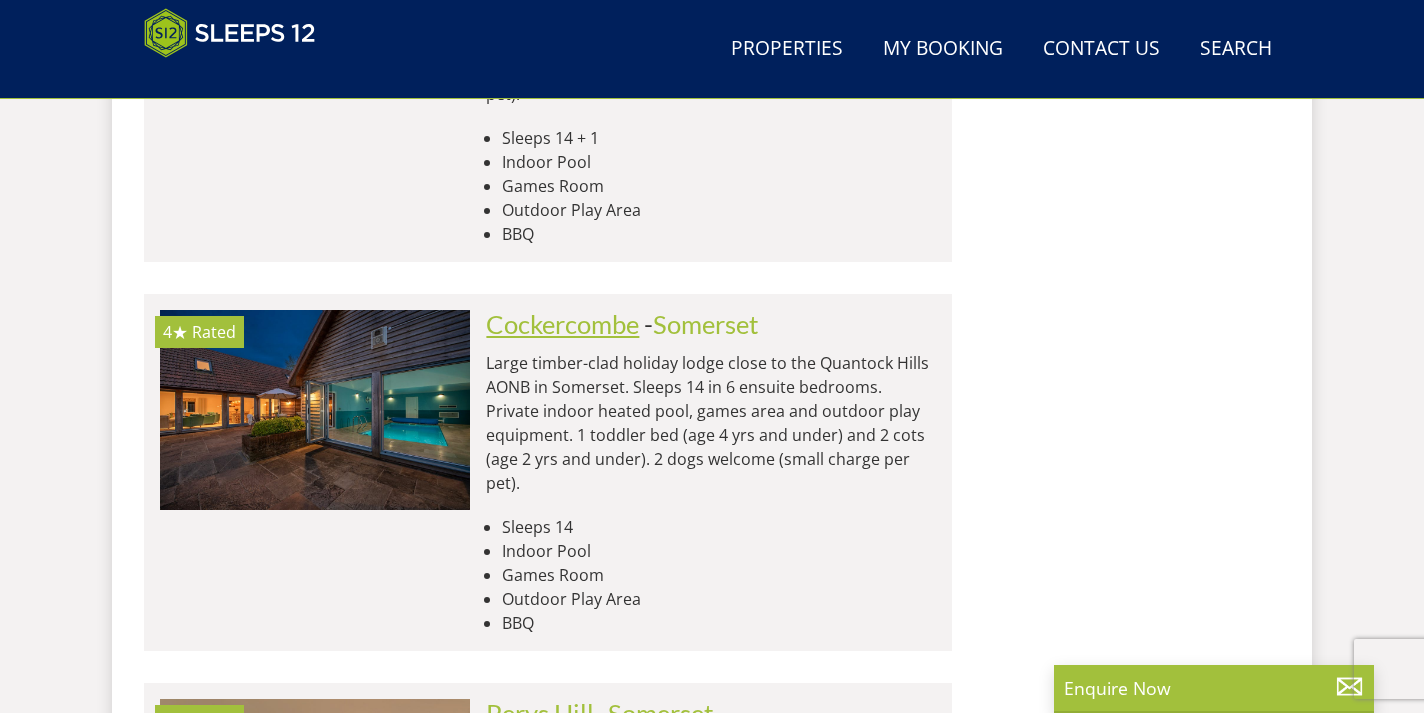 click on "Cockercombe" at bounding box center (562, 324) 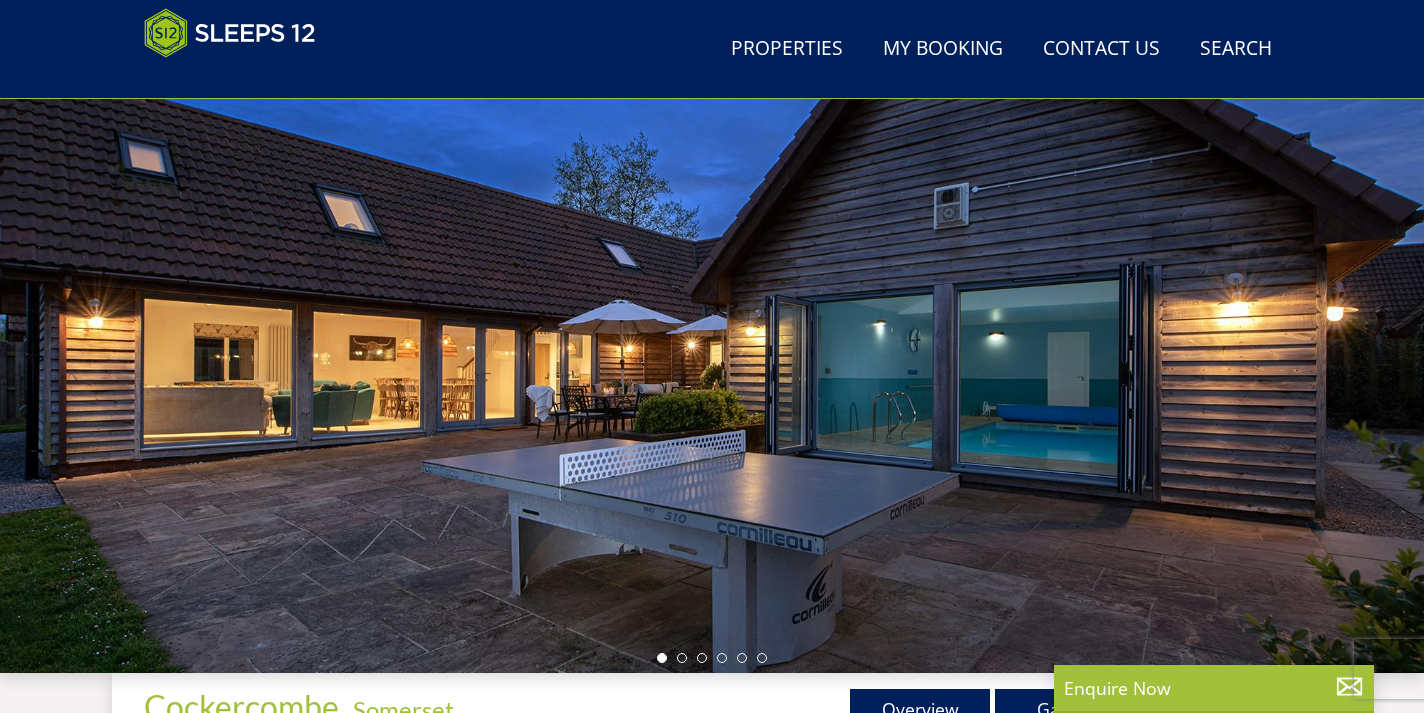 scroll, scrollTop: 311, scrollLeft: 0, axis: vertical 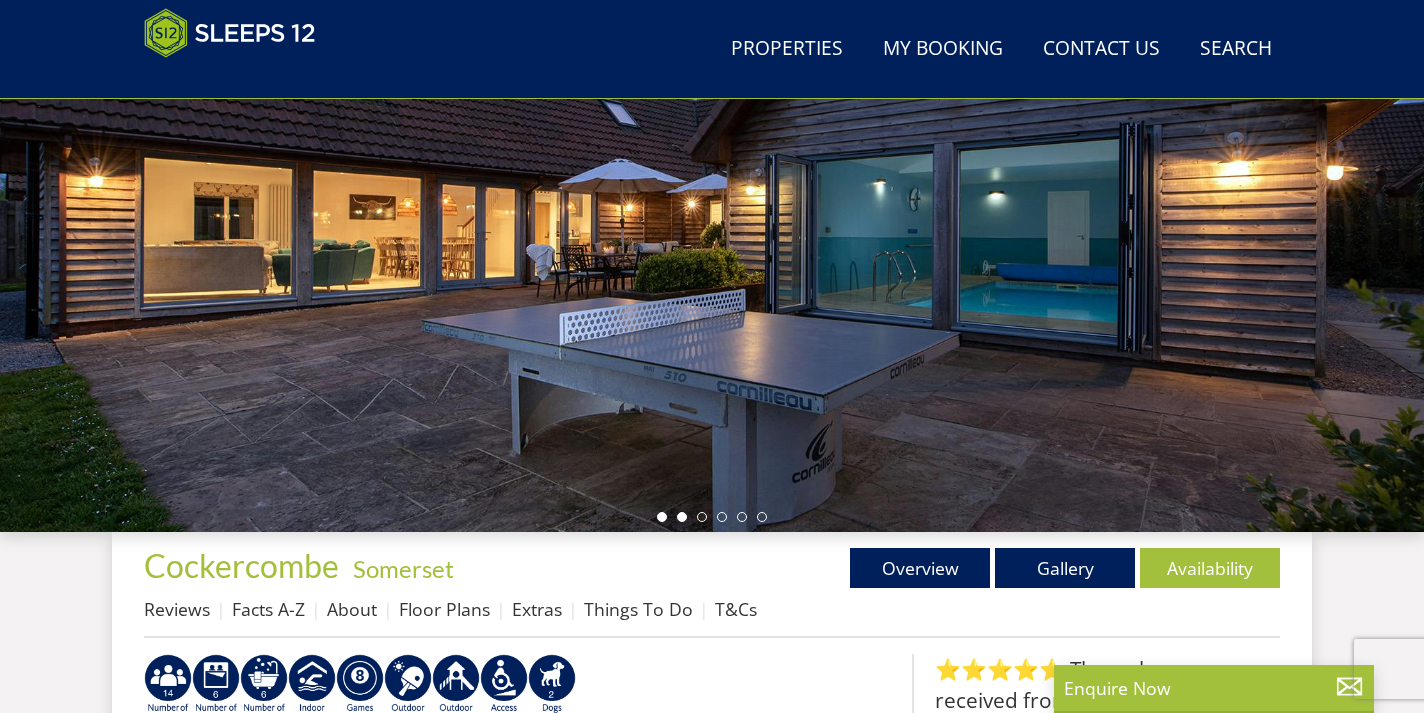 click at bounding box center [682, 517] 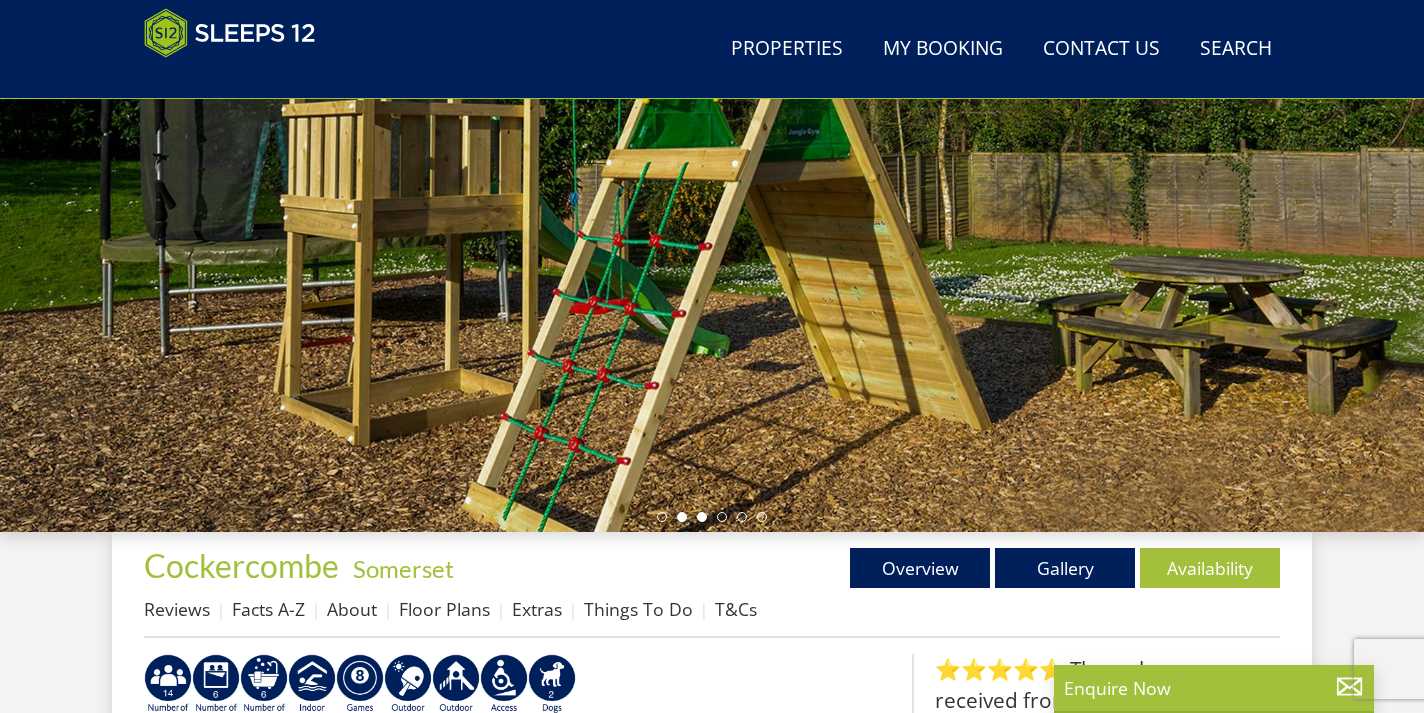 click at bounding box center (702, 517) 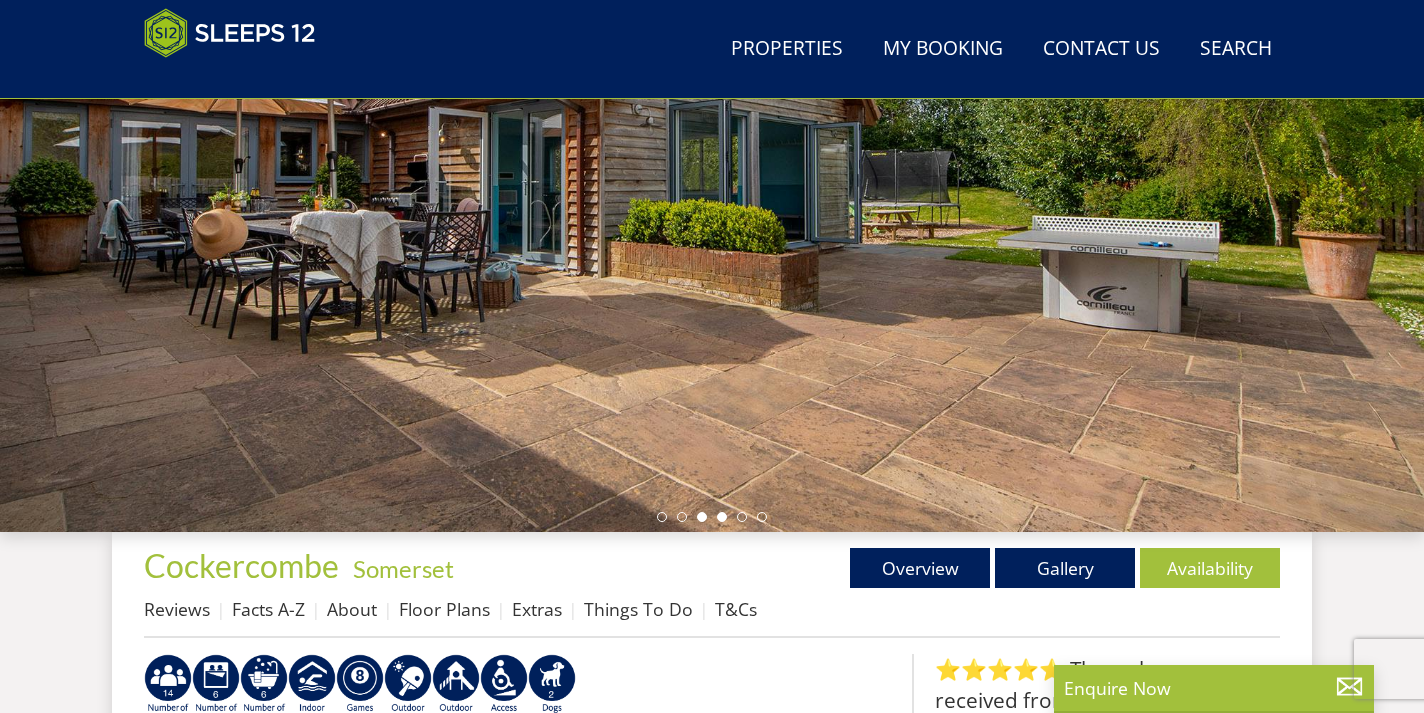 click at bounding box center [722, 517] 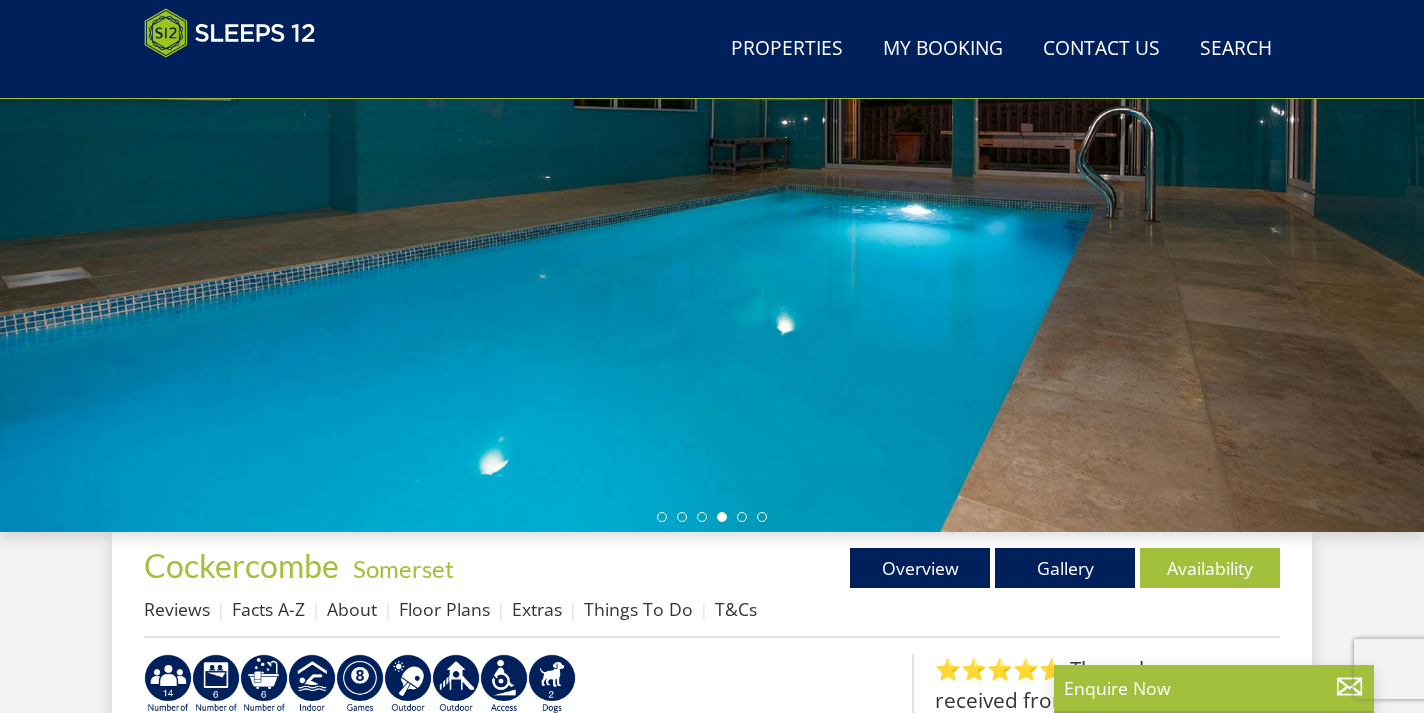 click at bounding box center [712, 517] 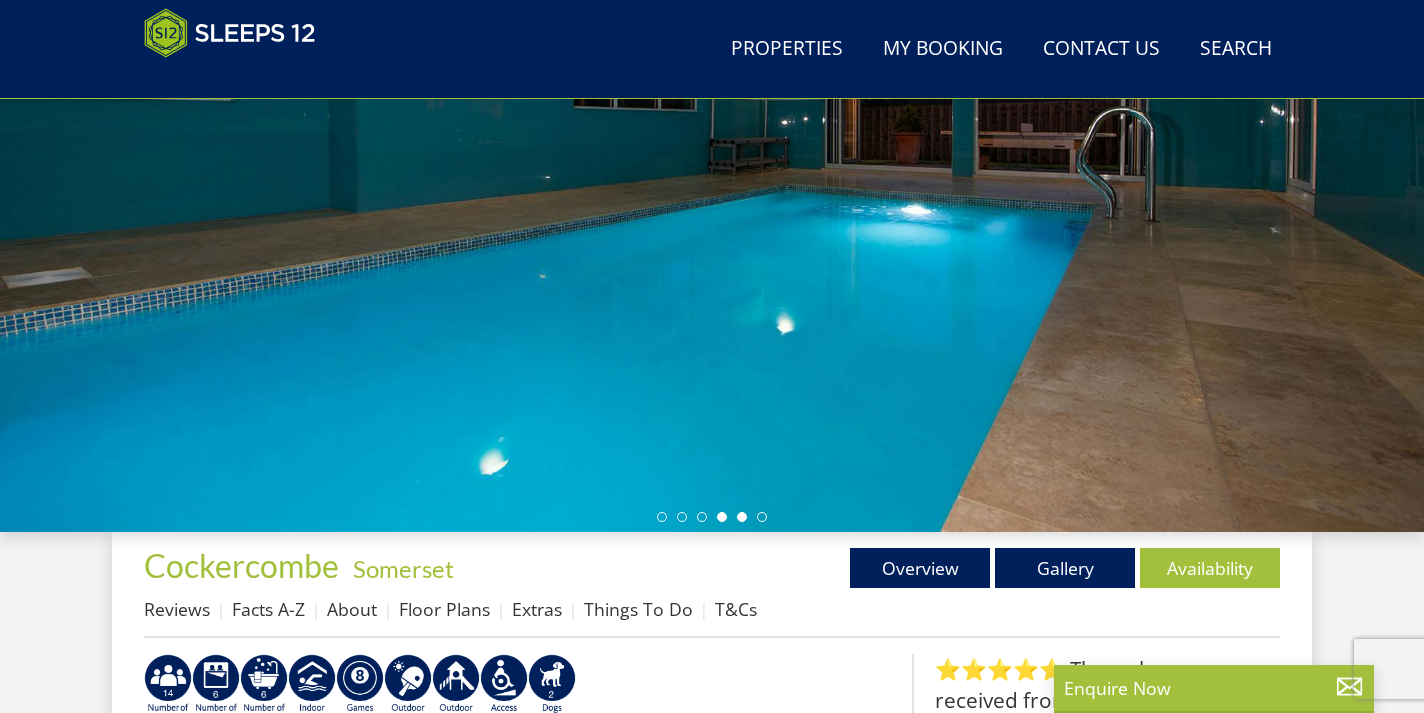 click at bounding box center [742, 517] 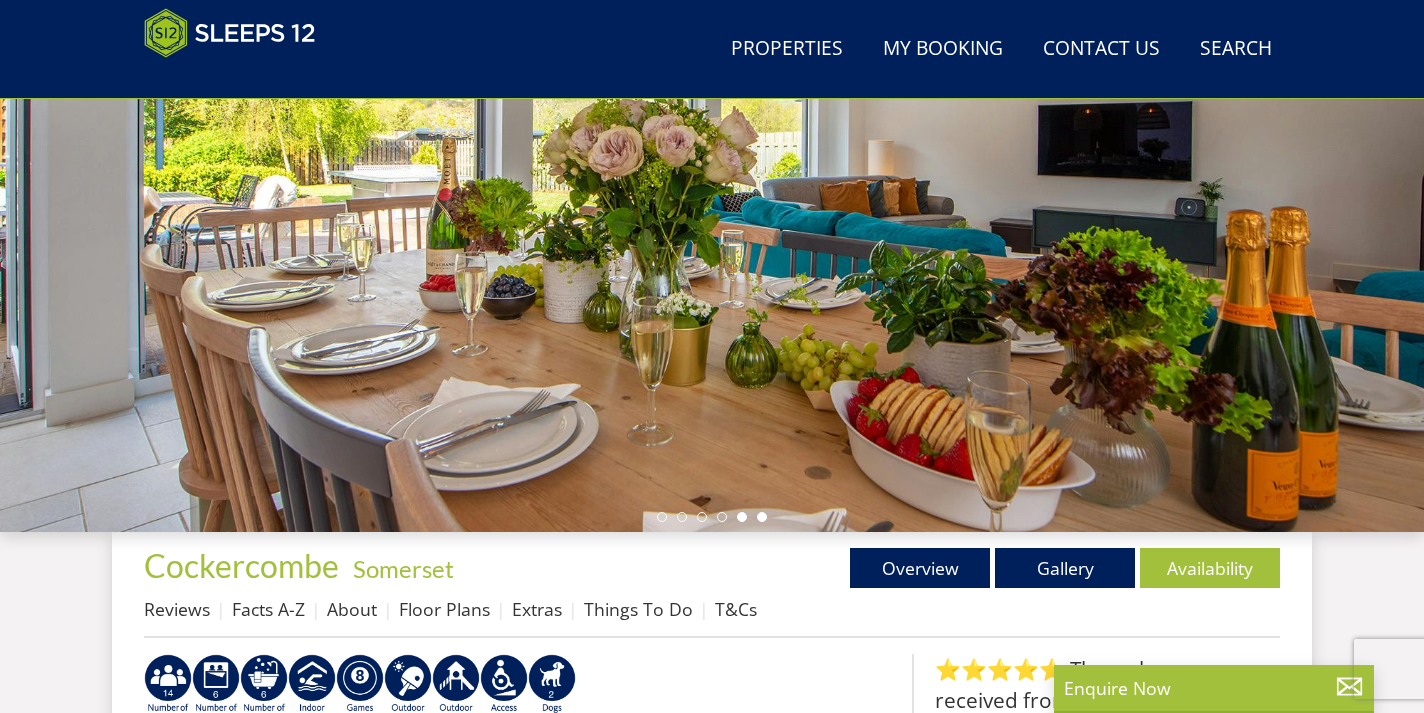 click at bounding box center (762, 517) 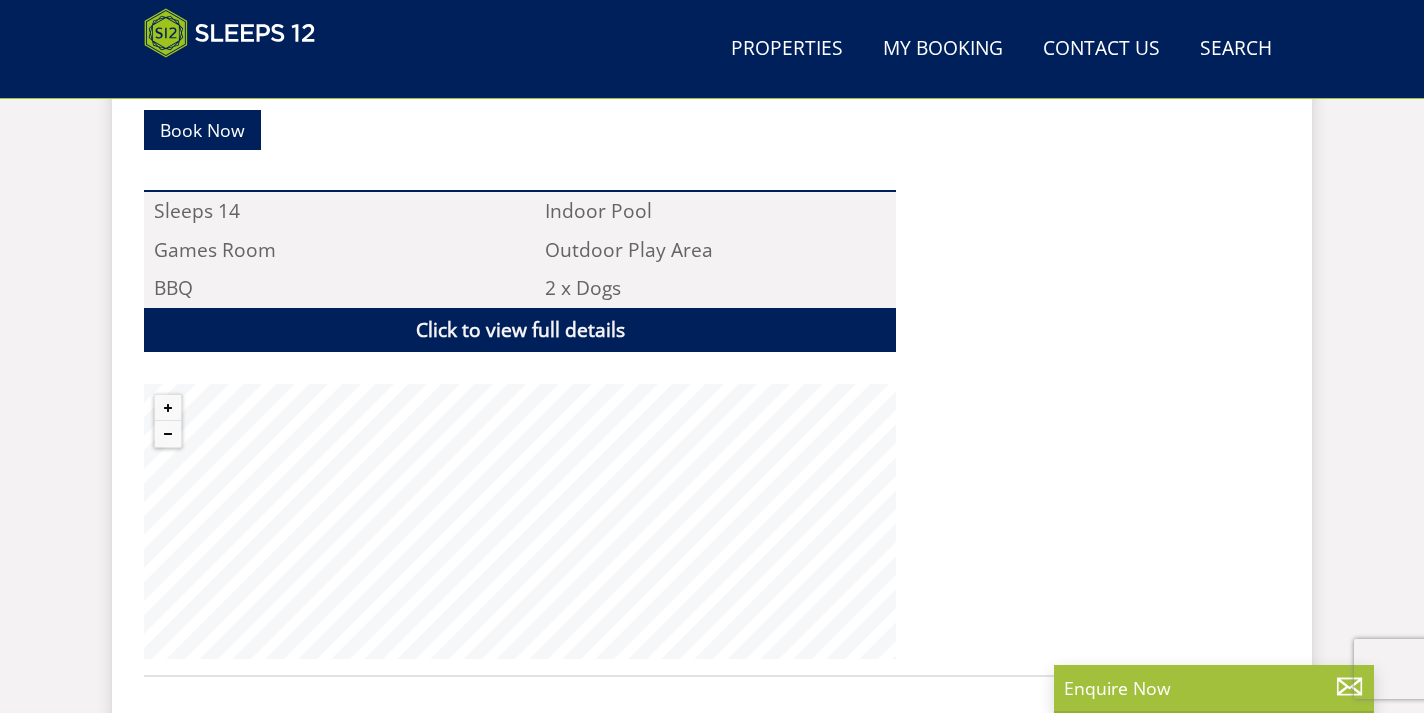 scroll, scrollTop: 1373, scrollLeft: 0, axis: vertical 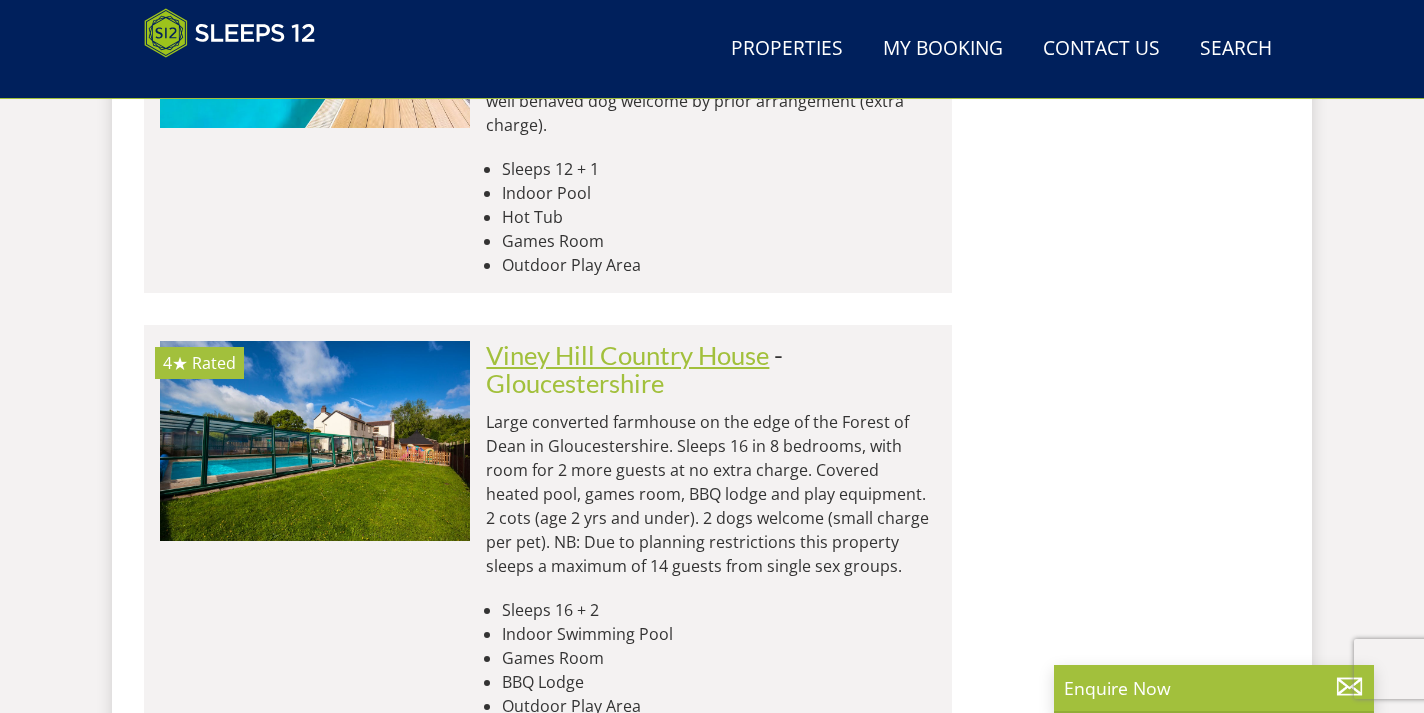 click on "Viney Hill Country House" at bounding box center (627, 355) 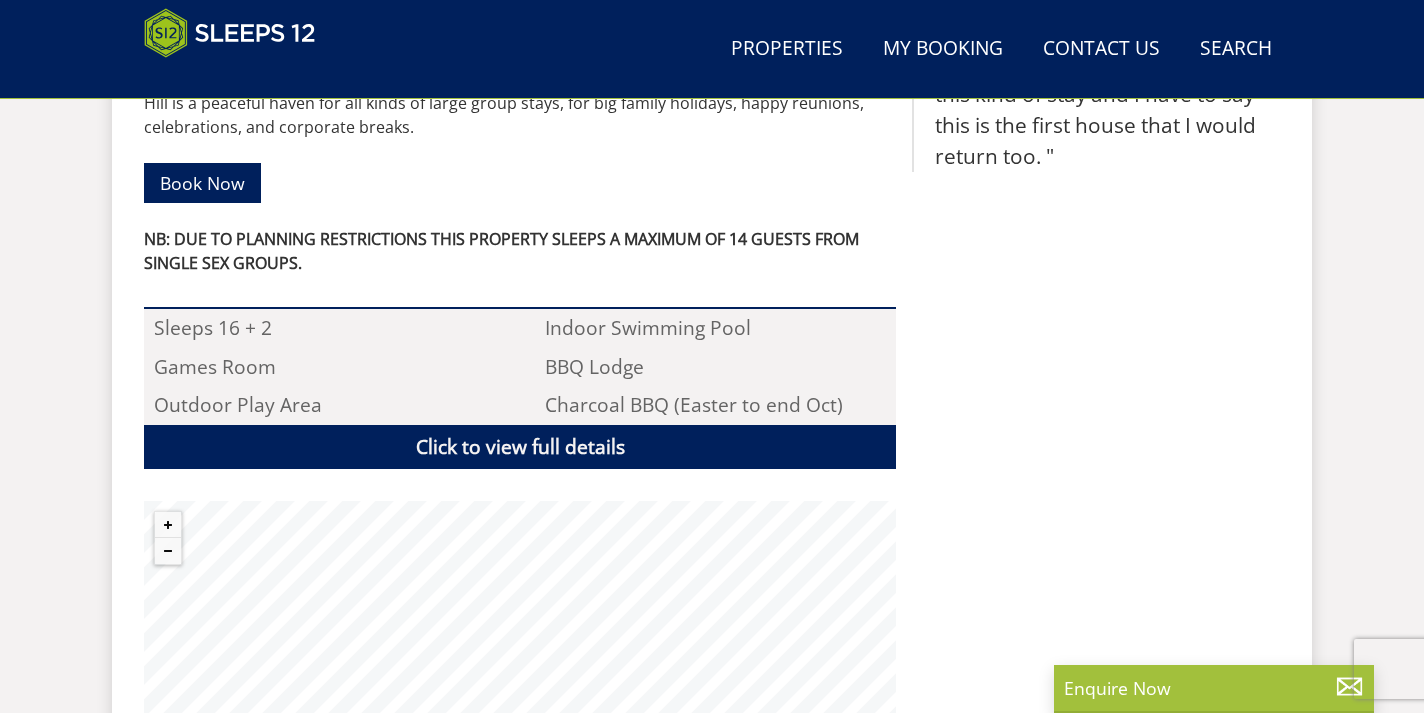 scroll, scrollTop: 1202, scrollLeft: 0, axis: vertical 